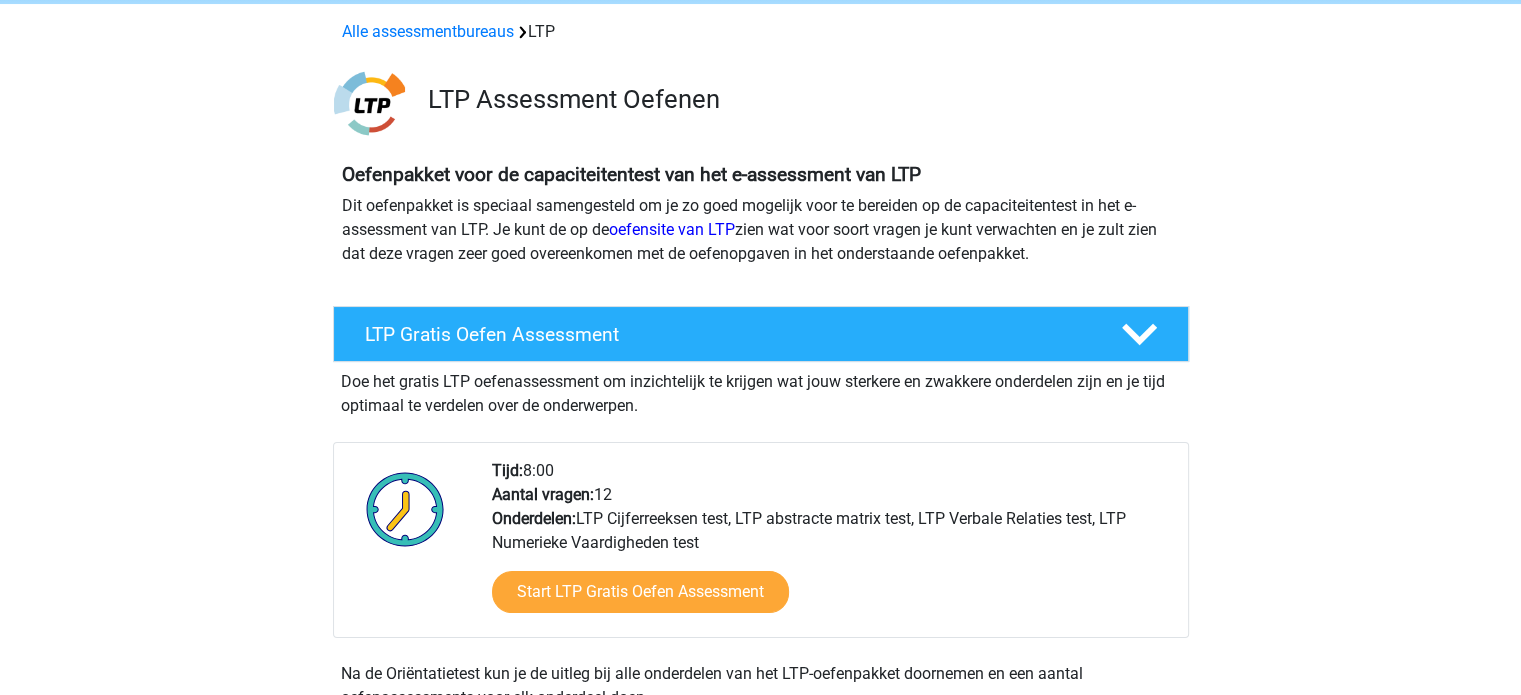 scroll, scrollTop: 120, scrollLeft: 0, axis: vertical 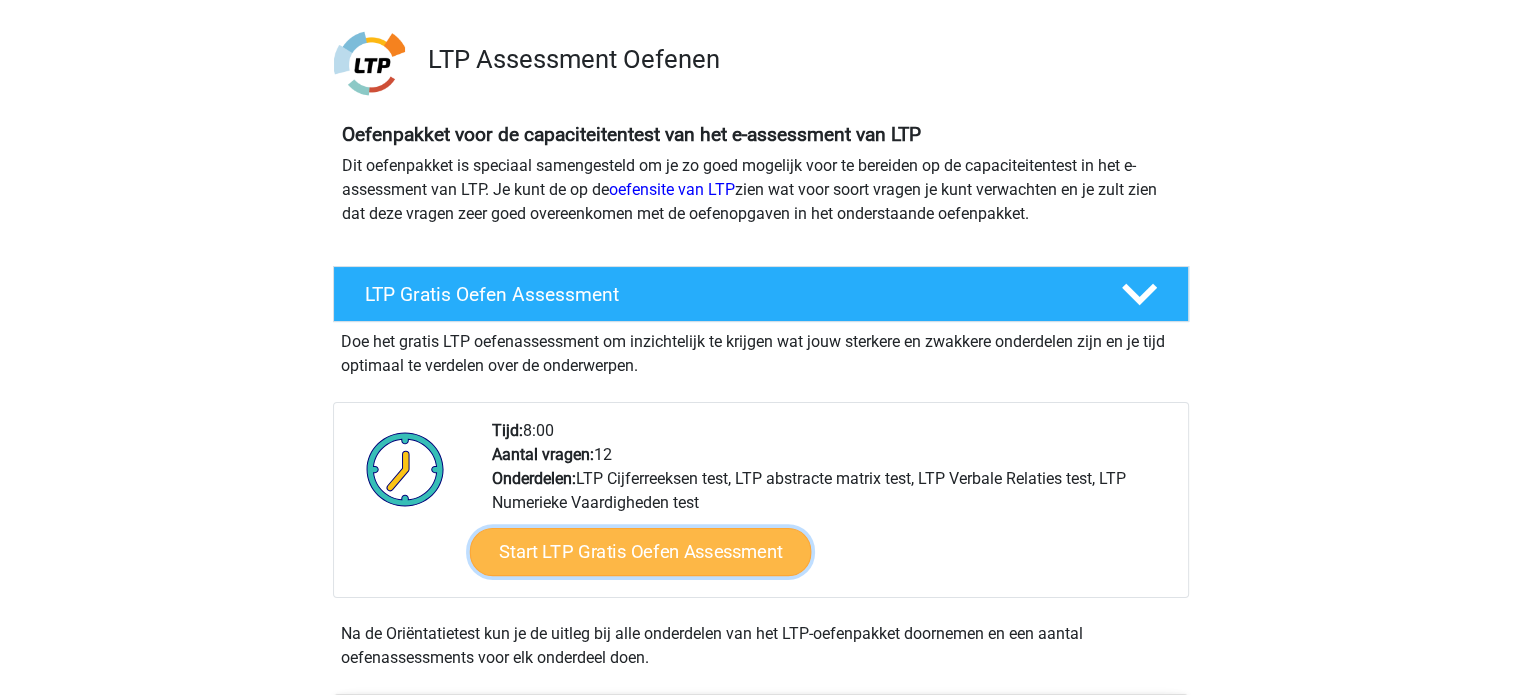 click on "Start LTP Gratis Oefen Assessment" at bounding box center [640, 552] 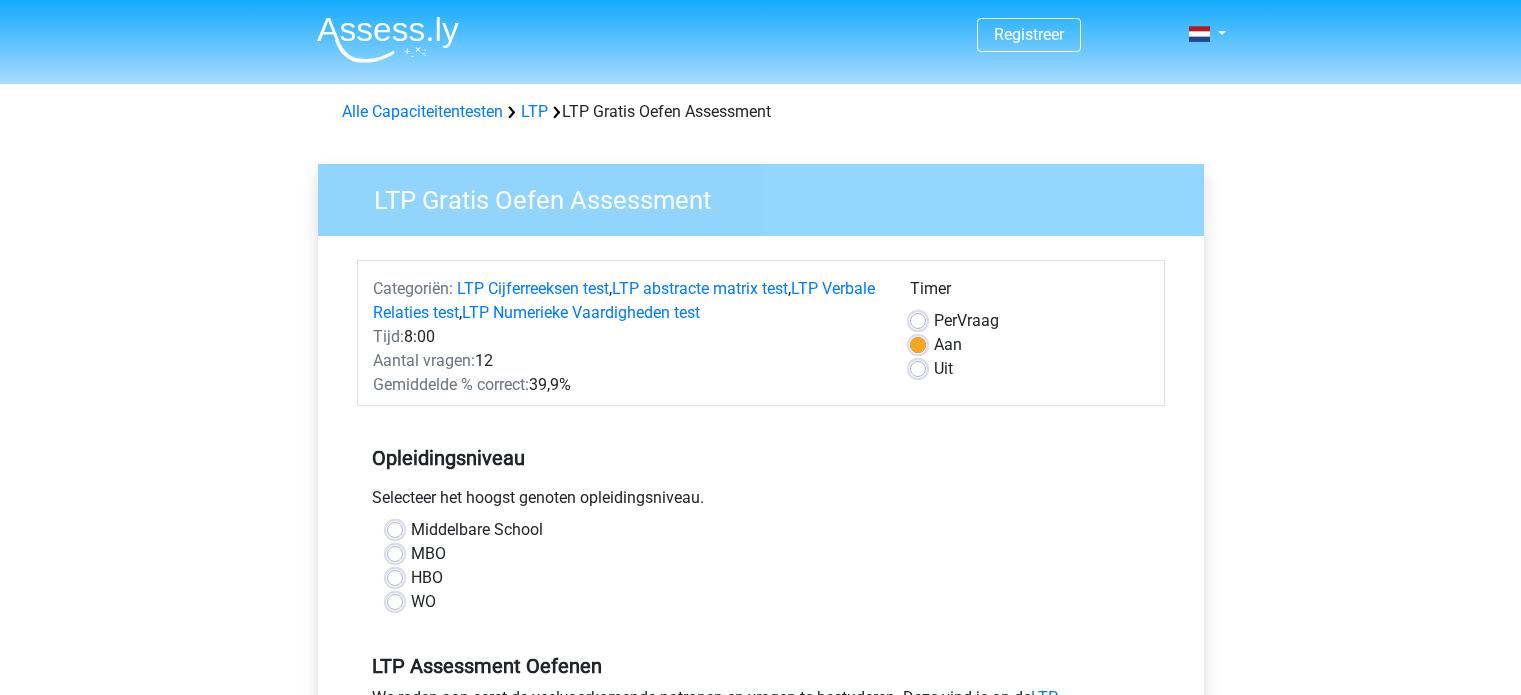 scroll, scrollTop: 0, scrollLeft: 0, axis: both 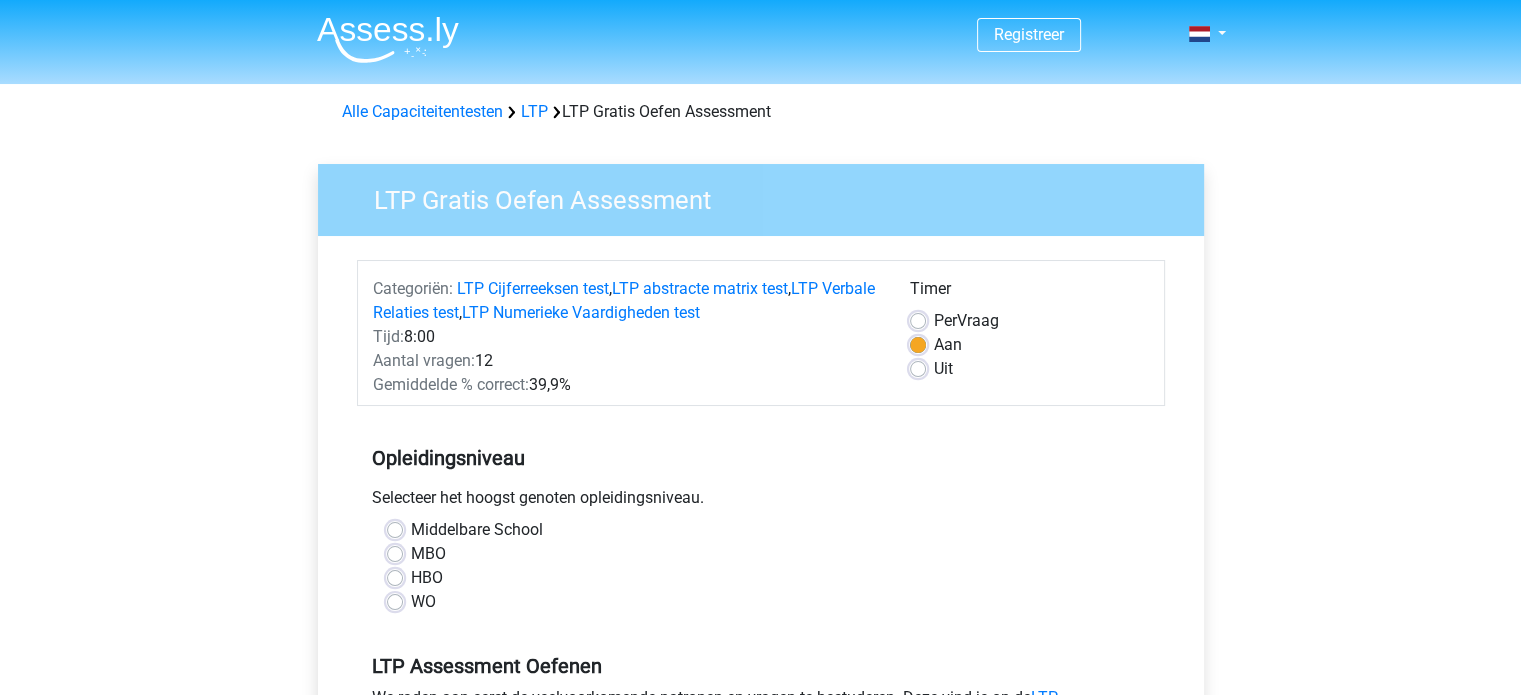 click on "HBO" at bounding box center [427, 578] 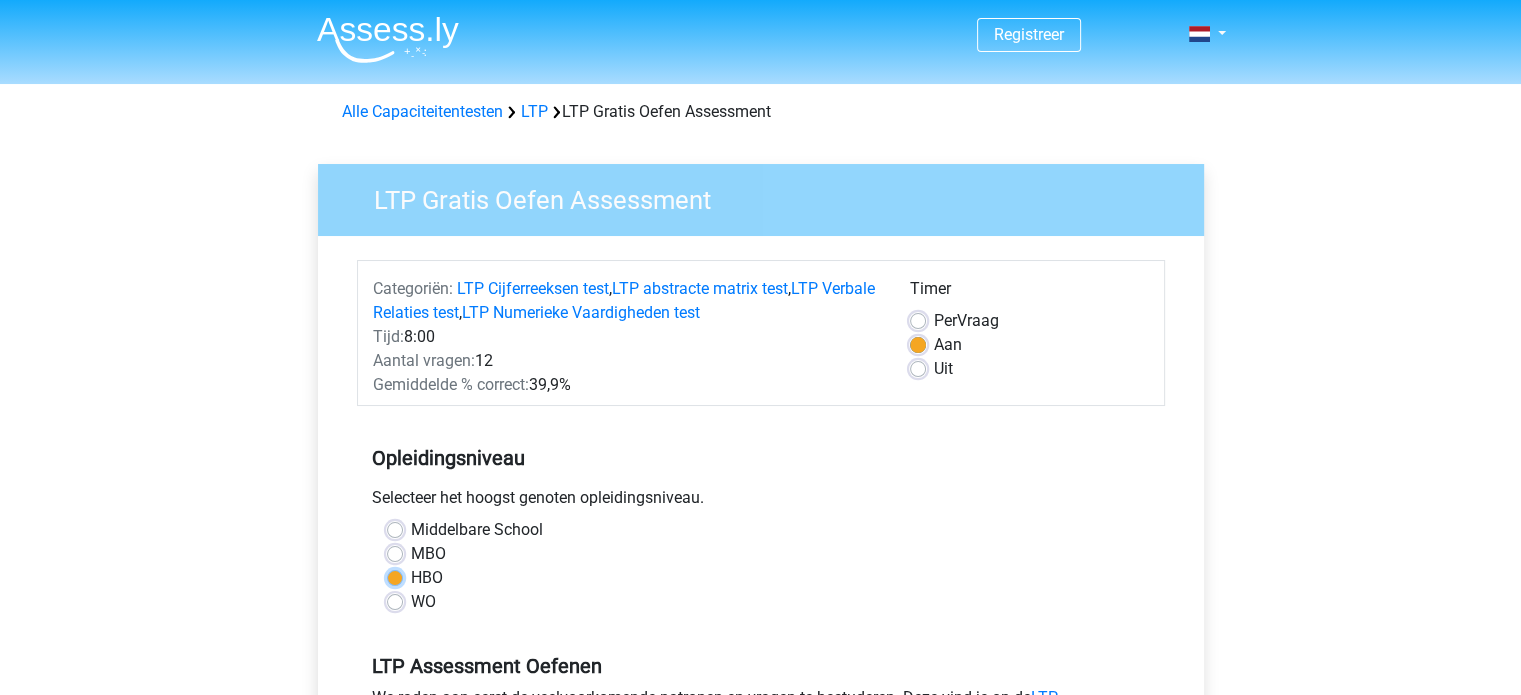 click on "HBO" at bounding box center [395, 576] 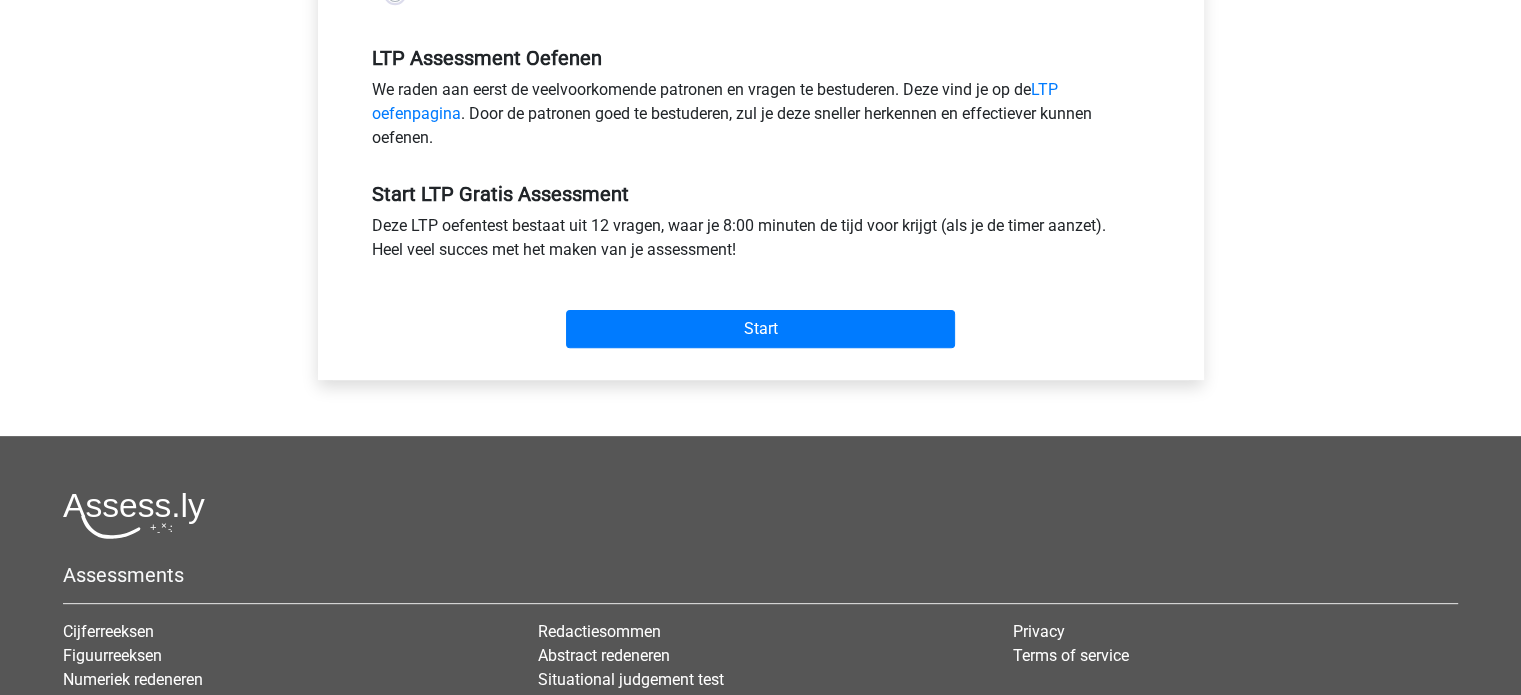 click on "MBO" at bounding box center (395, -56) 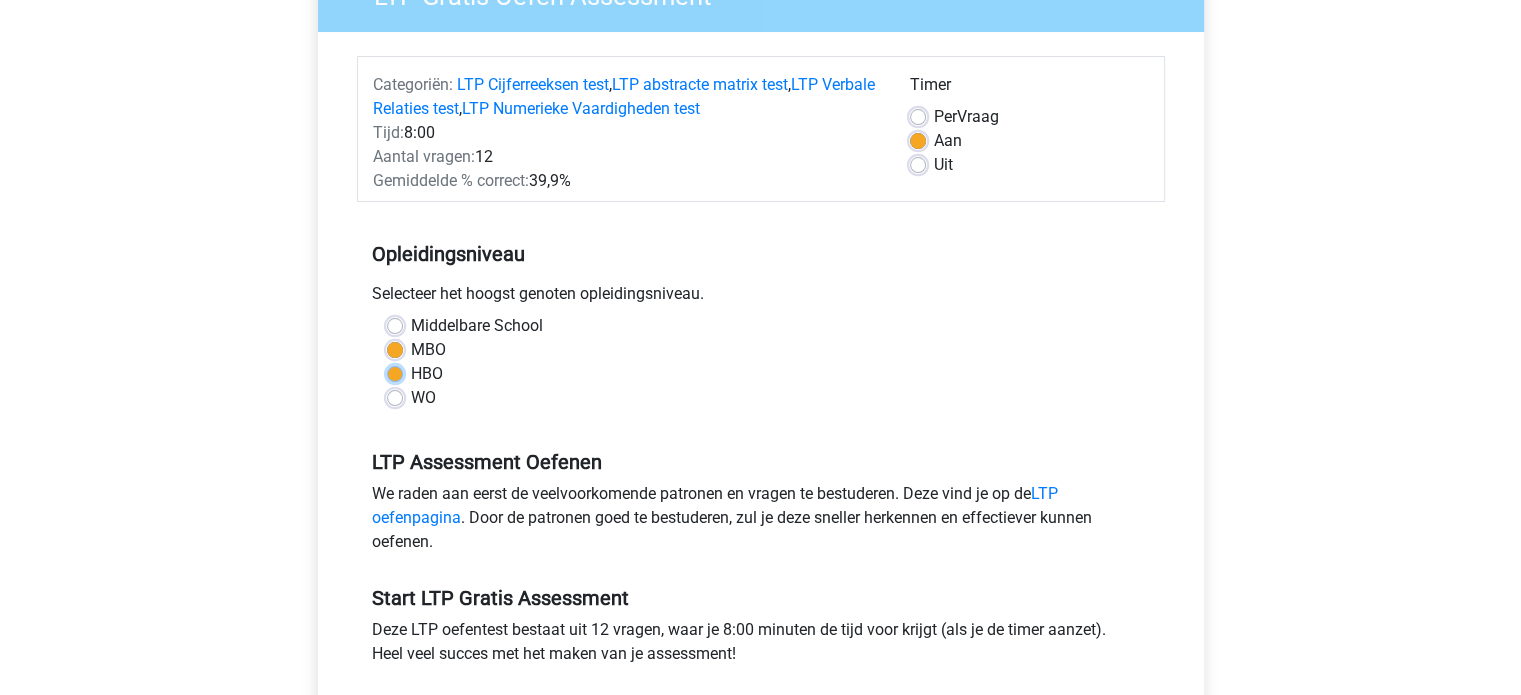 click on "HBO" at bounding box center (395, 372) 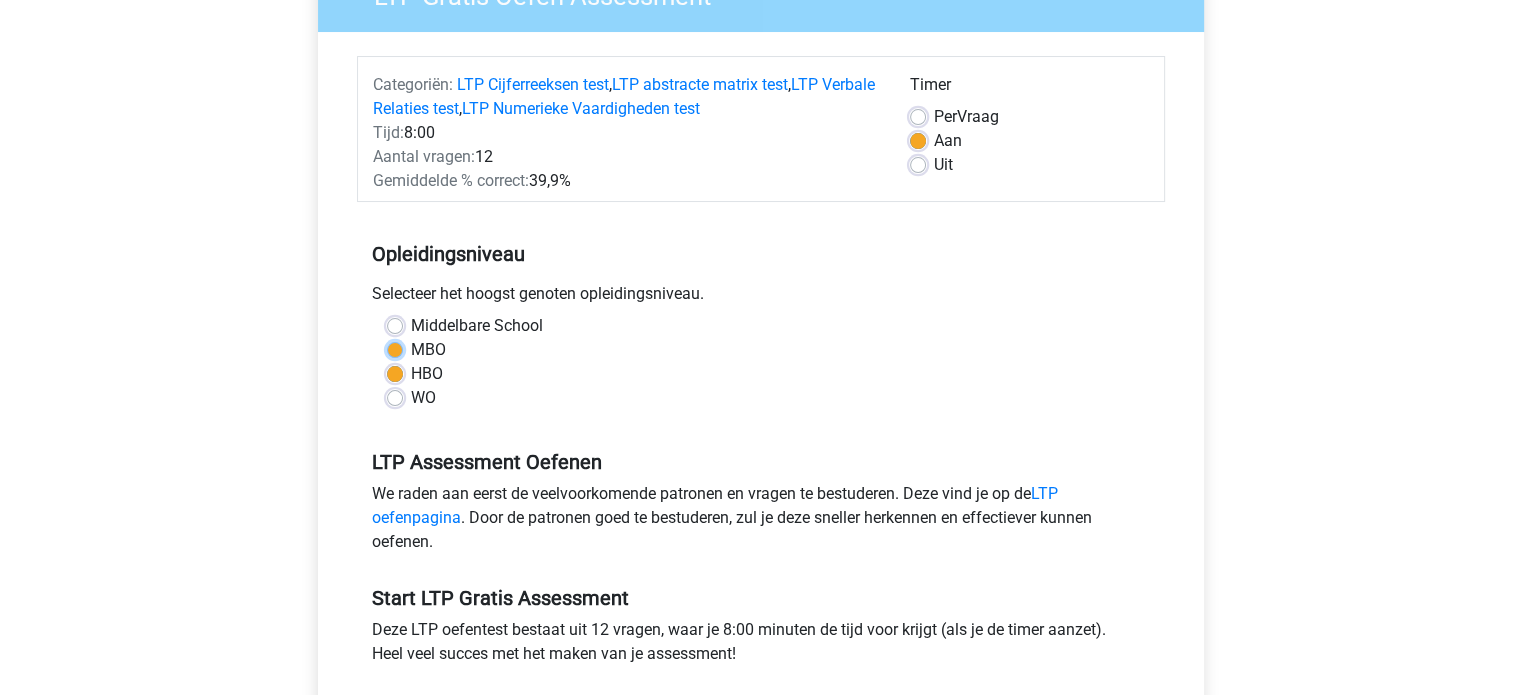 click on "MBO" at bounding box center [395, 348] 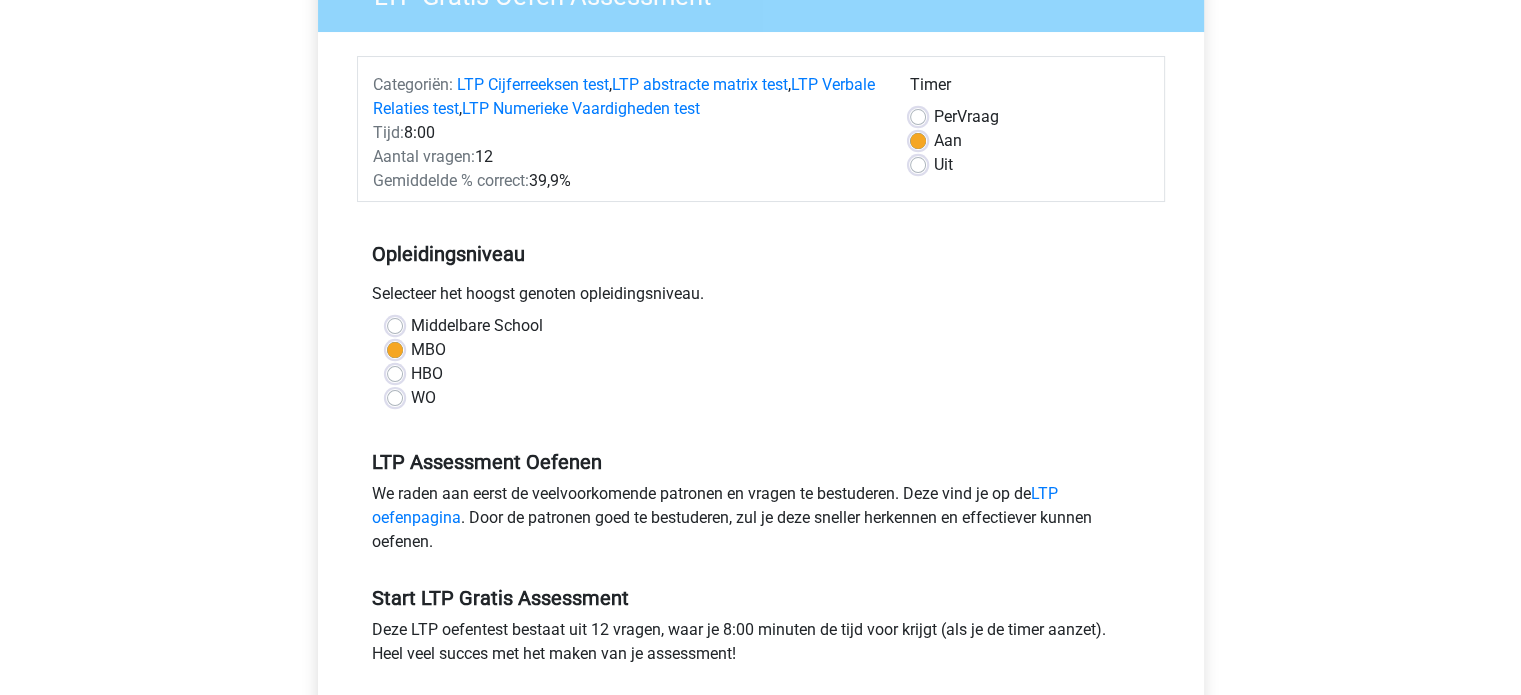 click on "HBO" at bounding box center (427, 374) 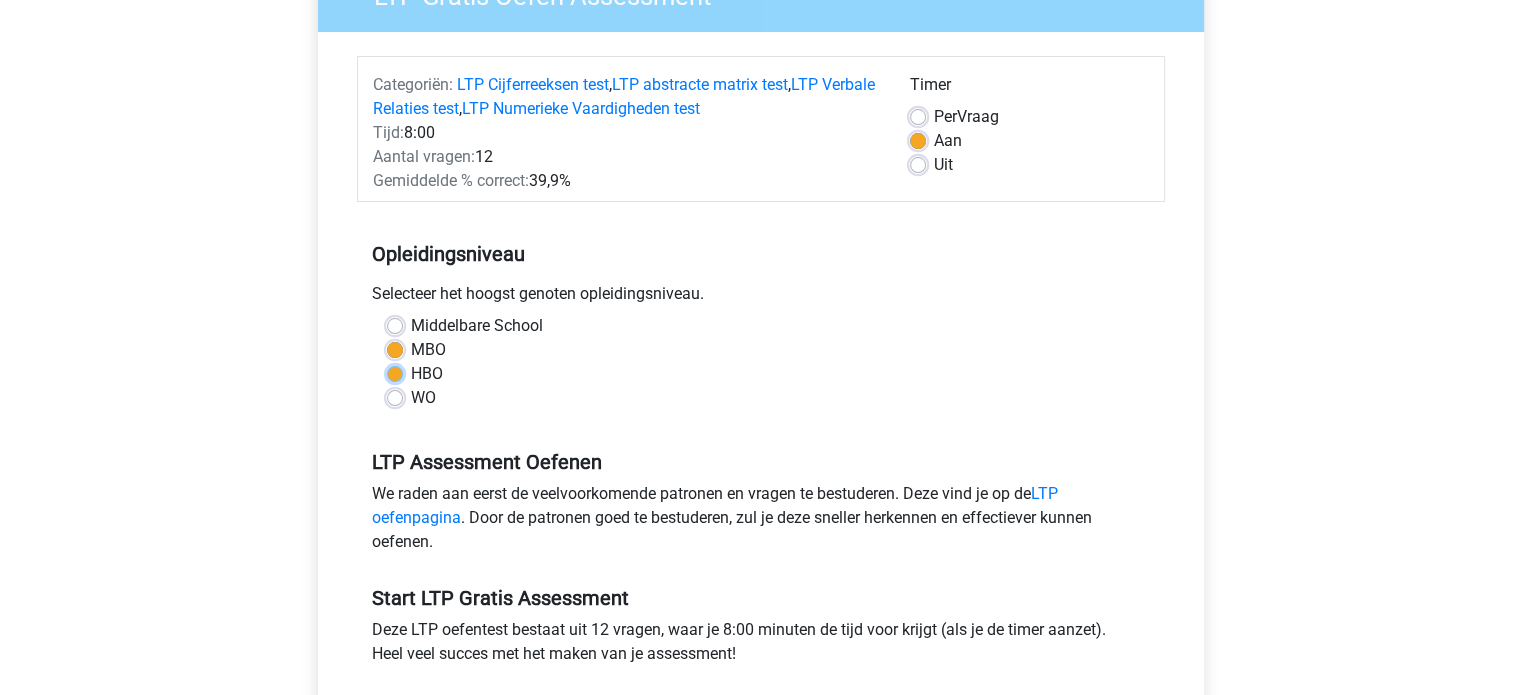 radio on "true" 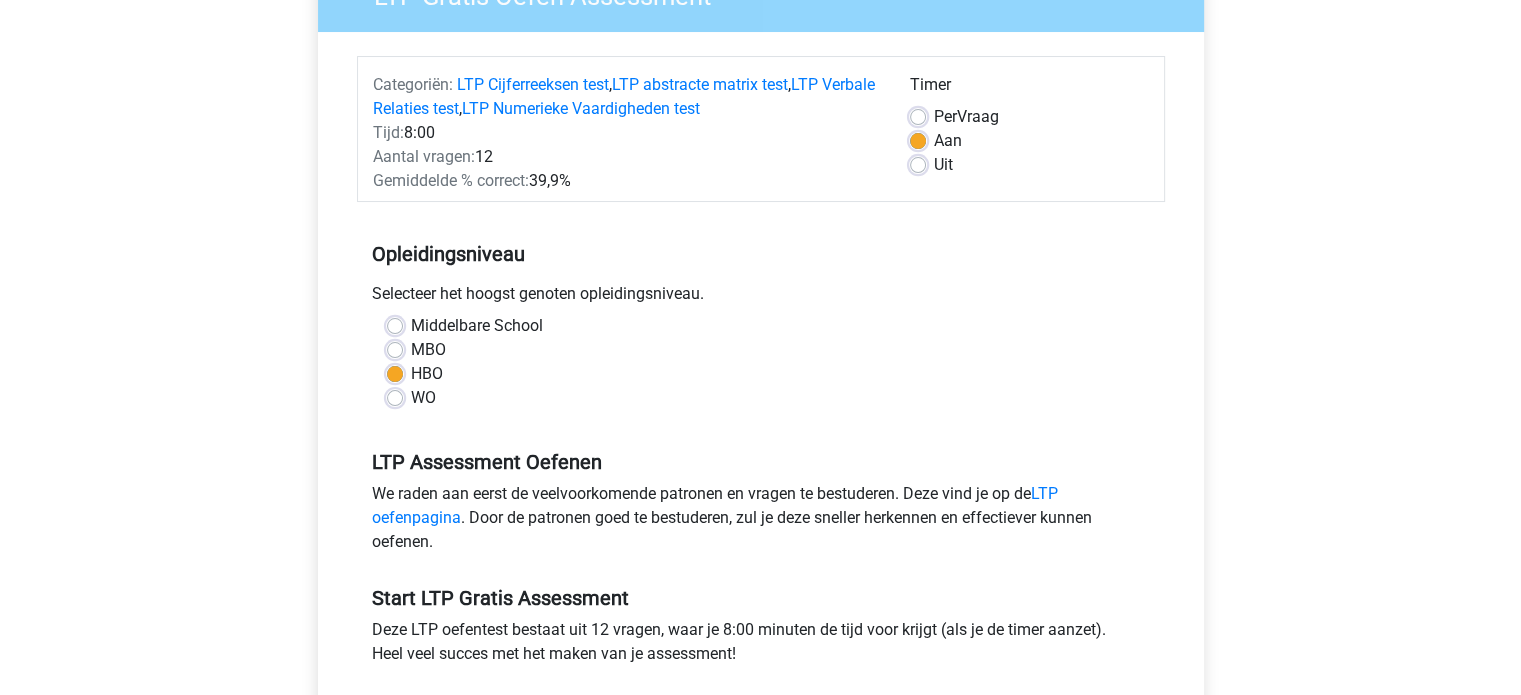 click on "We raden aan eerst de veelvoorkomende patronen en vragen te bestuderen. Deze vind je op de
LTP
oefenpagina .
Door de patronen goed te bestuderen, zul je deze sneller herkennen en effectiever kunnen oefenen." at bounding box center (761, 522) 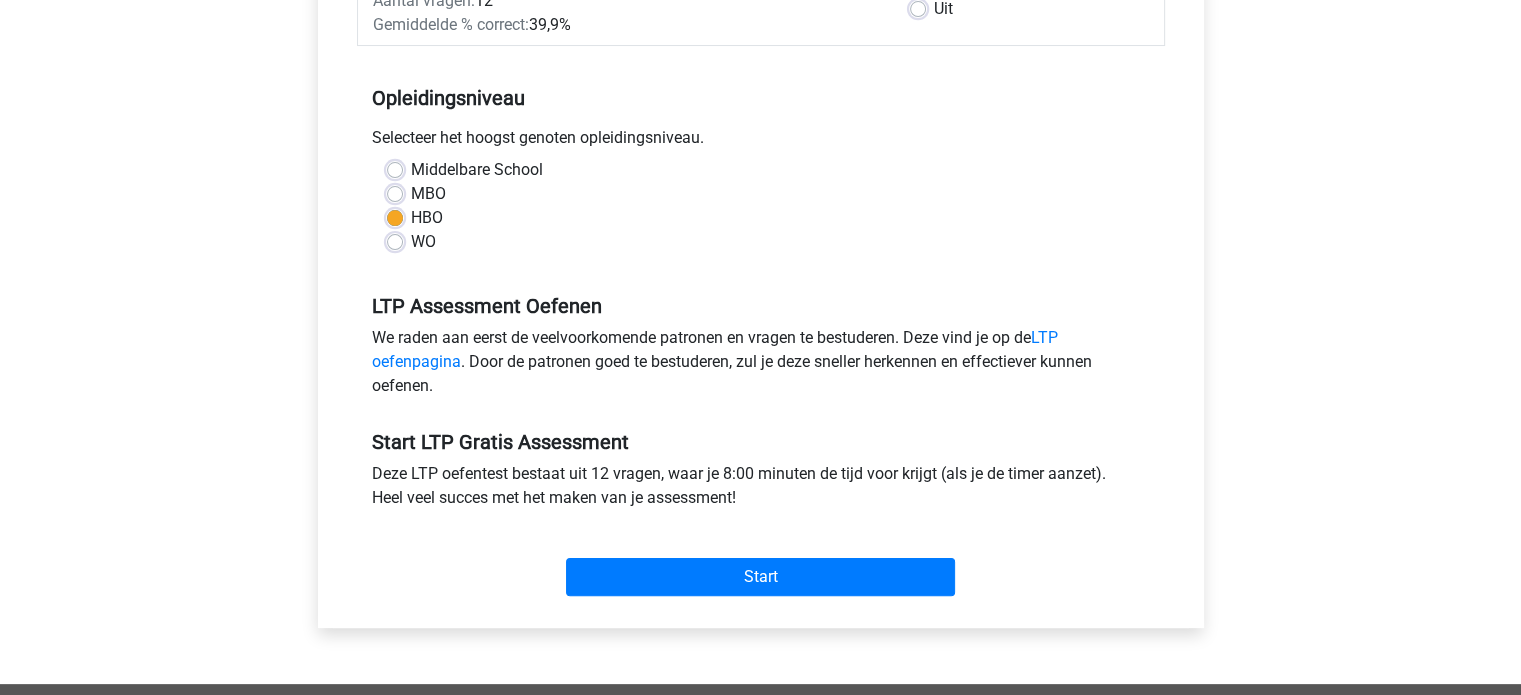 scroll, scrollTop: 364, scrollLeft: 0, axis: vertical 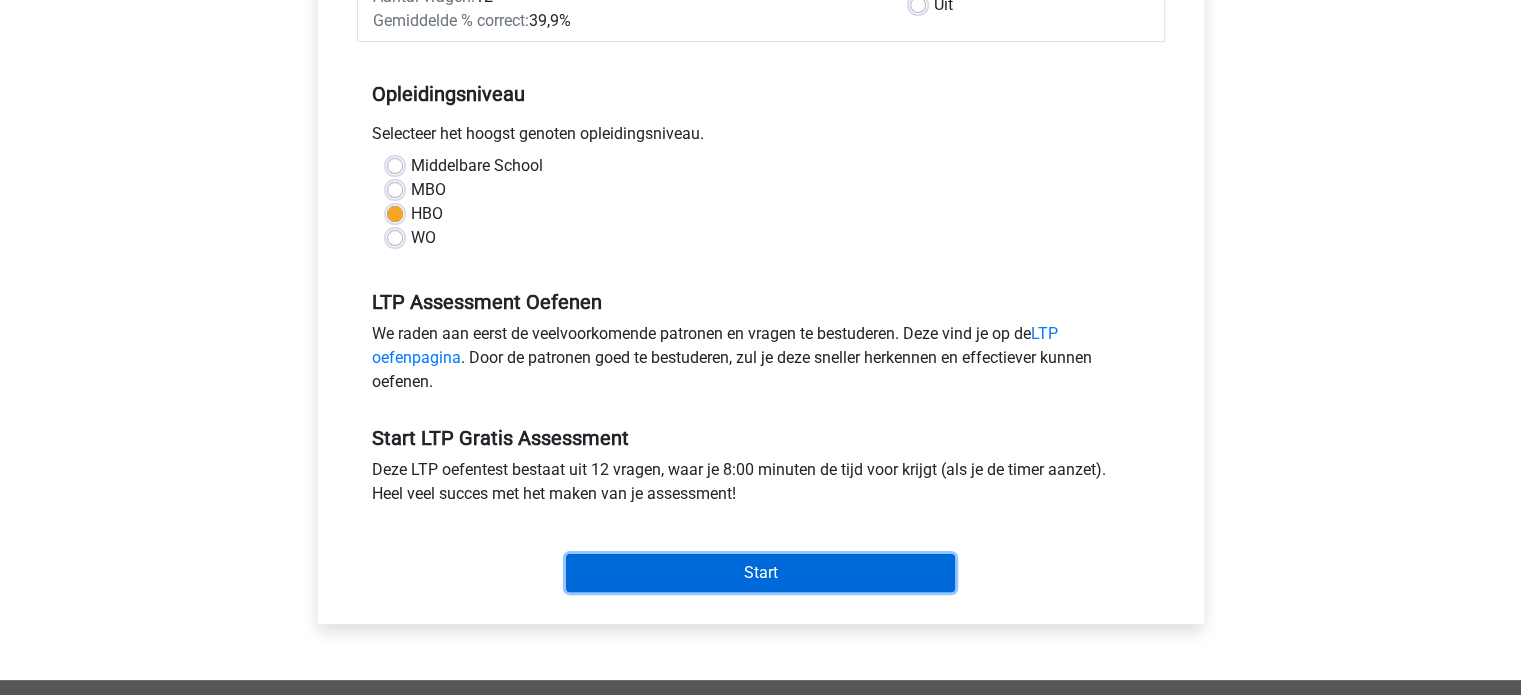 click on "Start" at bounding box center (760, 573) 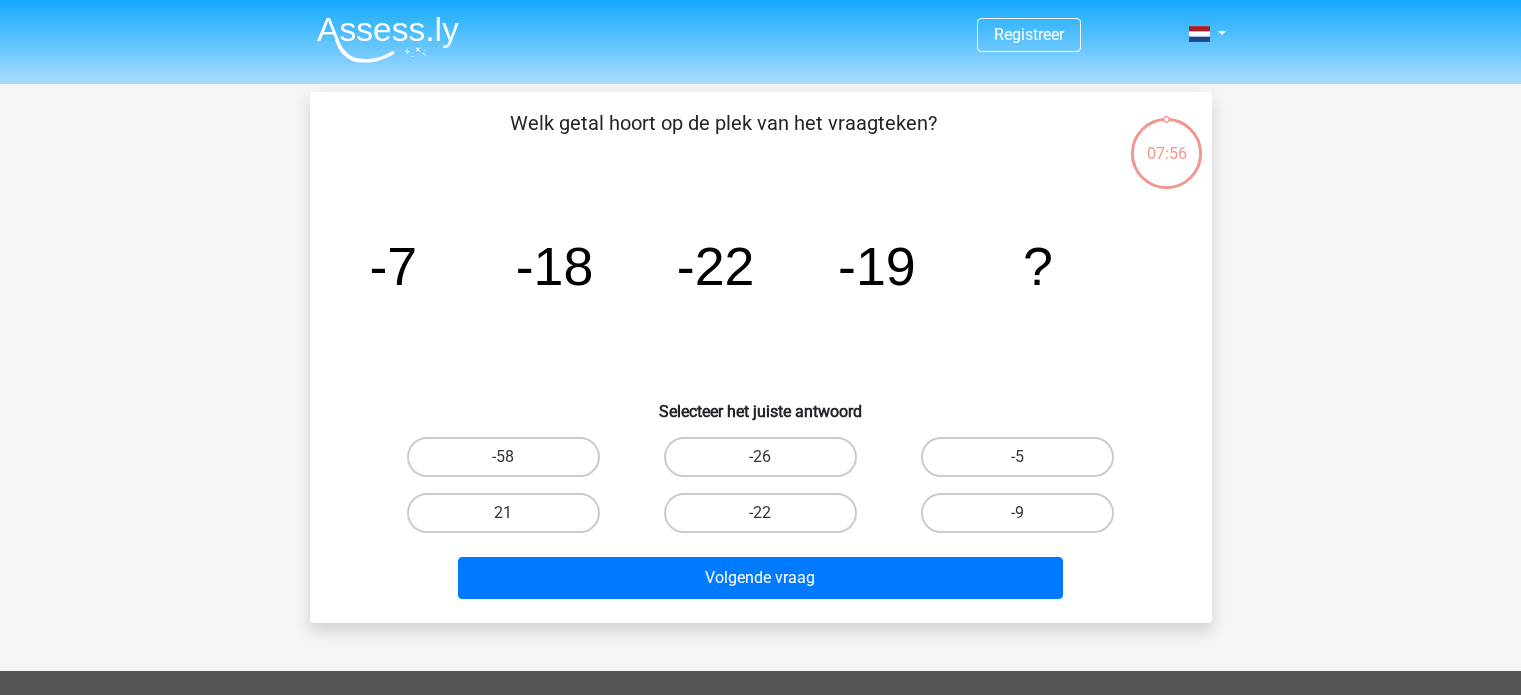 scroll, scrollTop: 0, scrollLeft: 0, axis: both 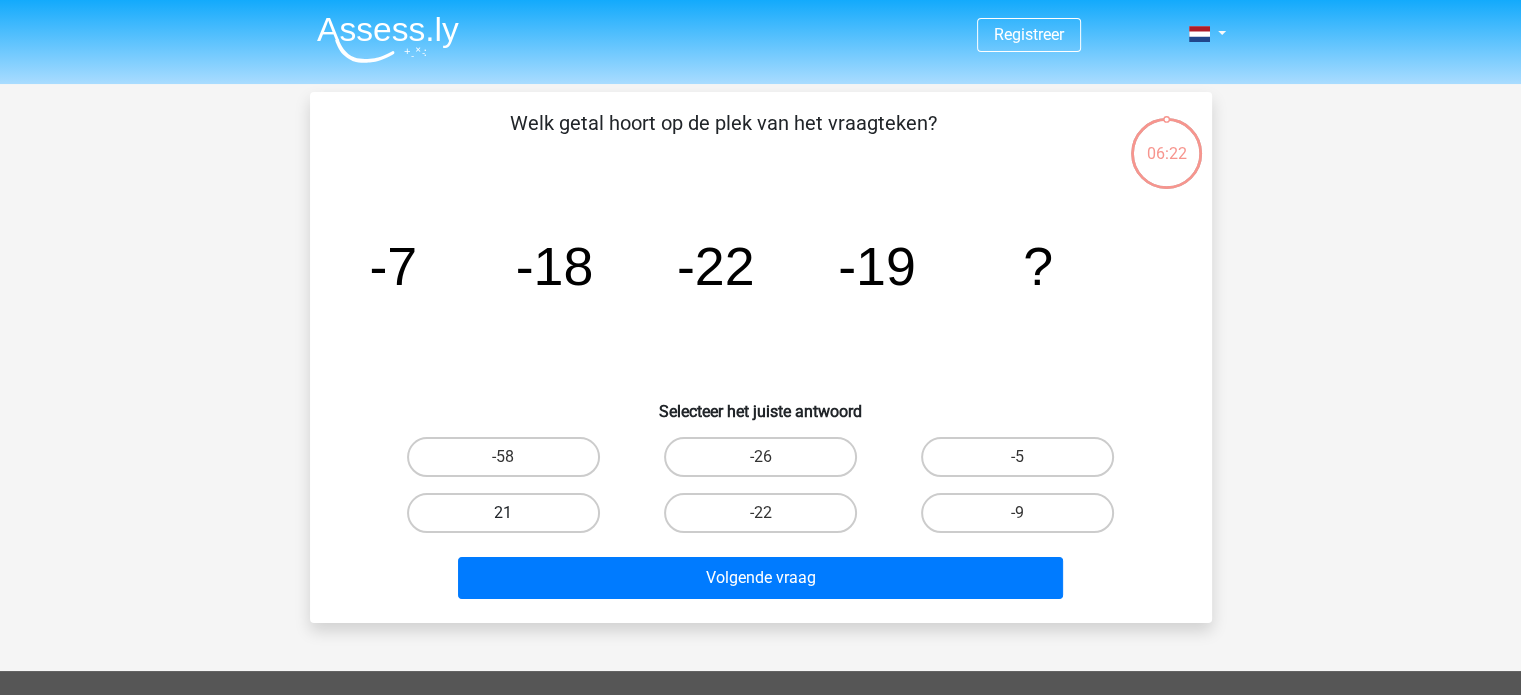 click on "21" at bounding box center (503, 513) 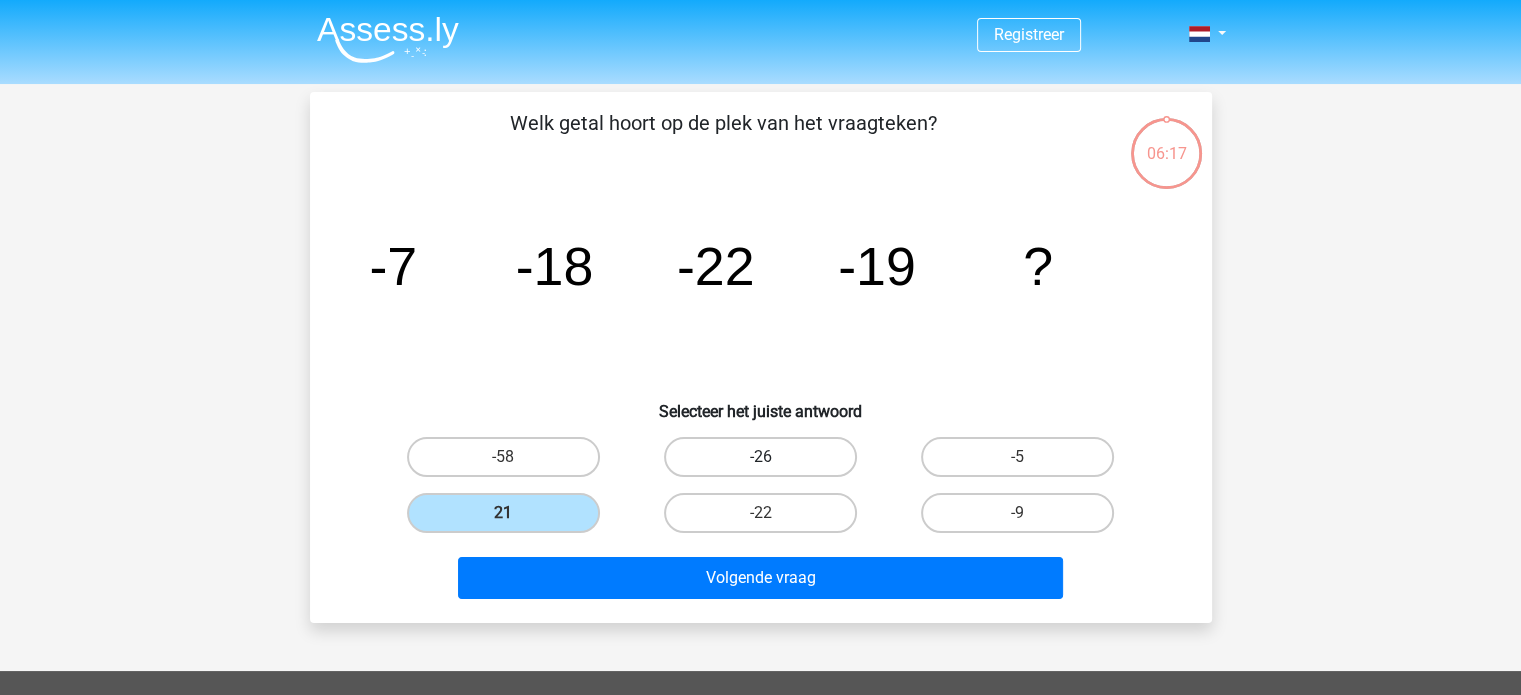 click on "-26" at bounding box center (760, 457) 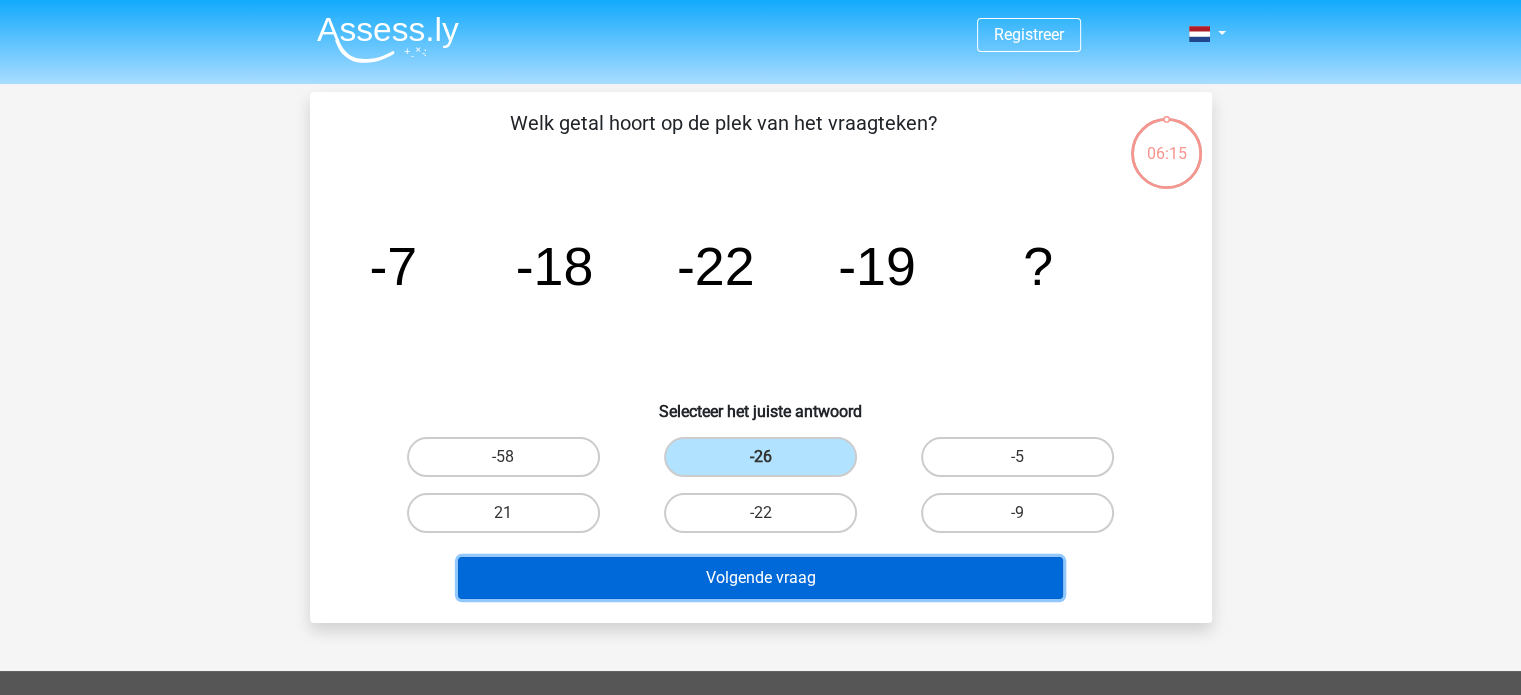 click on "Volgende vraag" at bounding box center [760, 578] 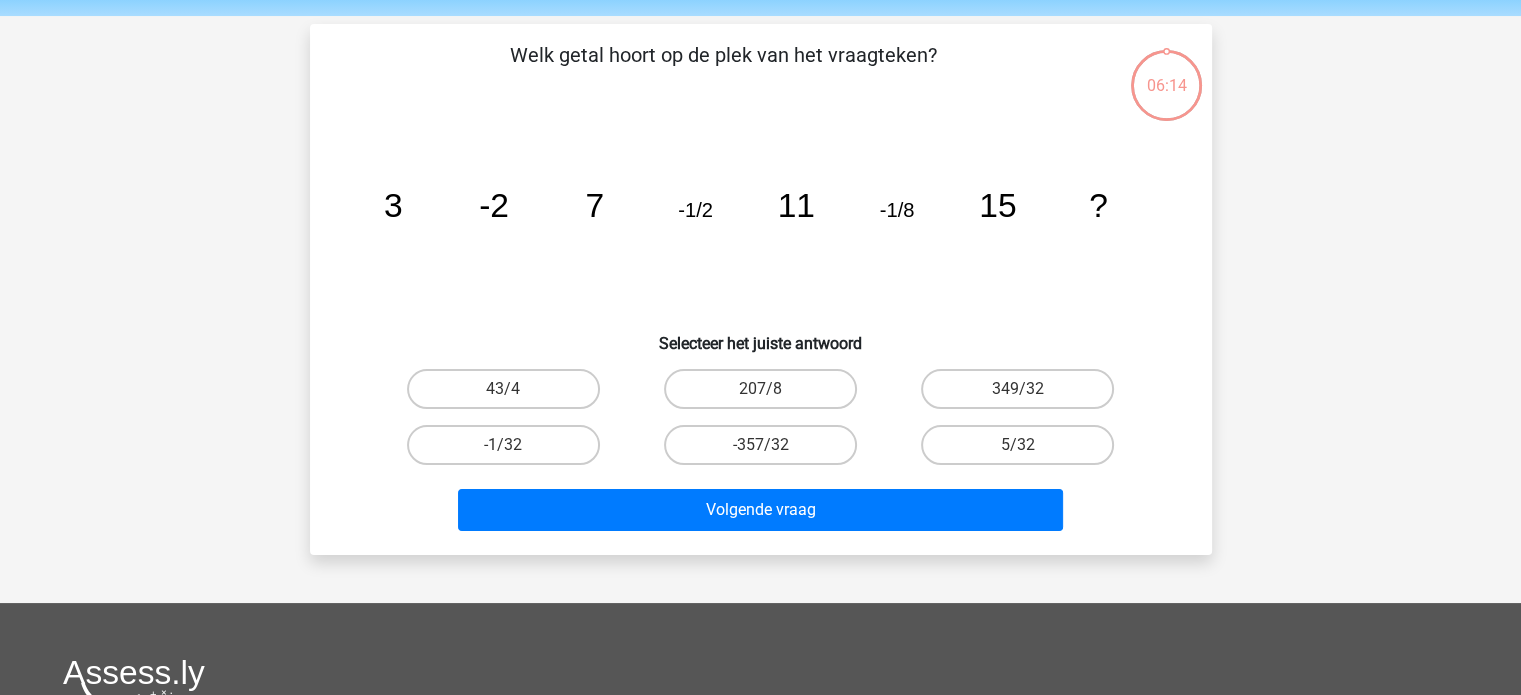 scroll, scrollTop: 92, scrollLeft: 0, axis: vertical 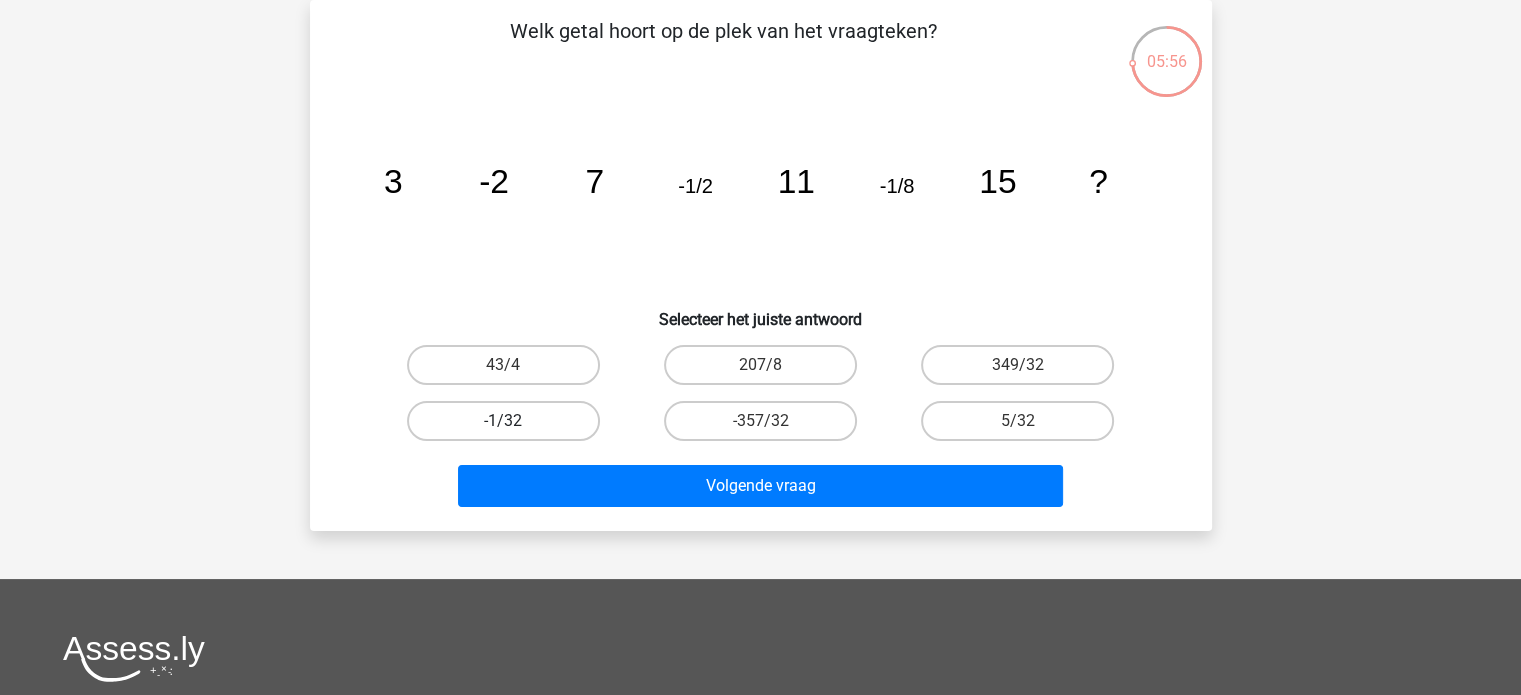 click on "-1/32" at bounding box center (503, 421) 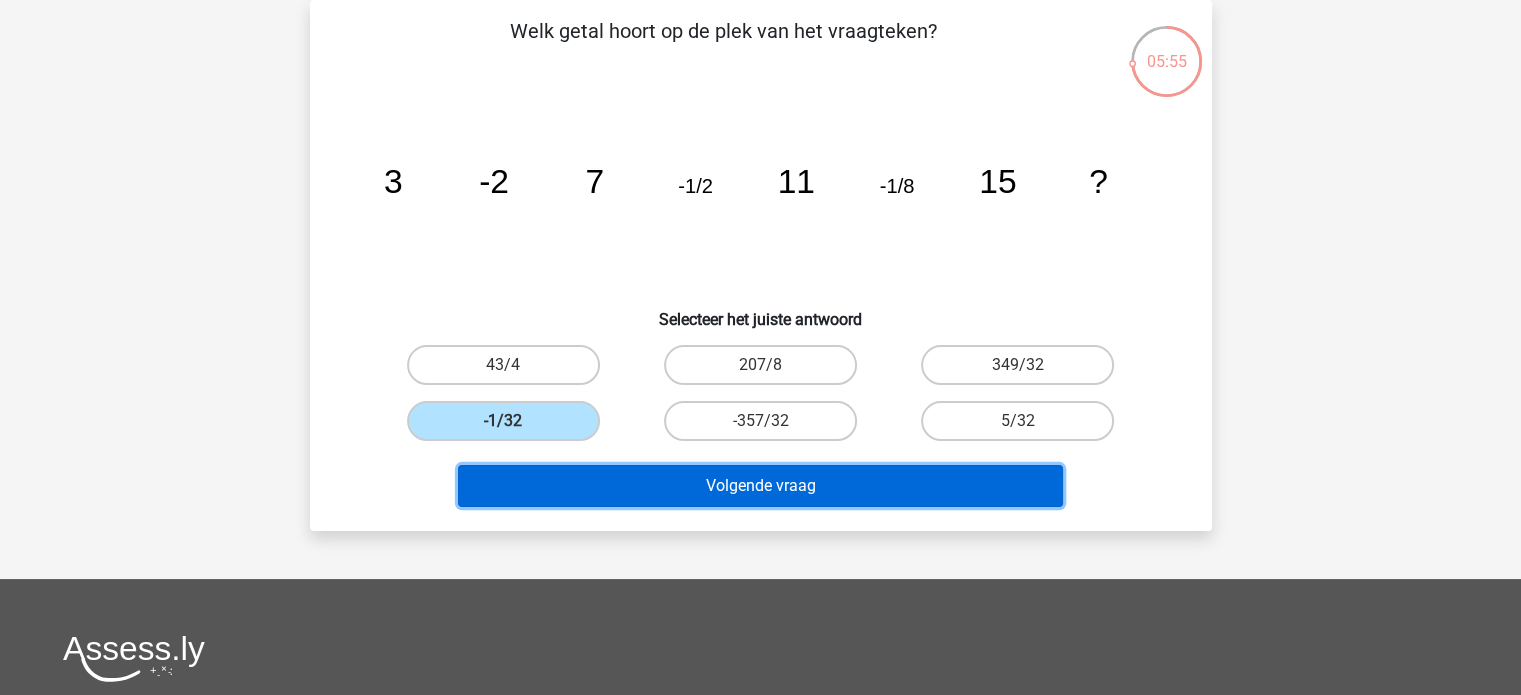 click on "Volgende vraag" at bounding box center (760, 486) 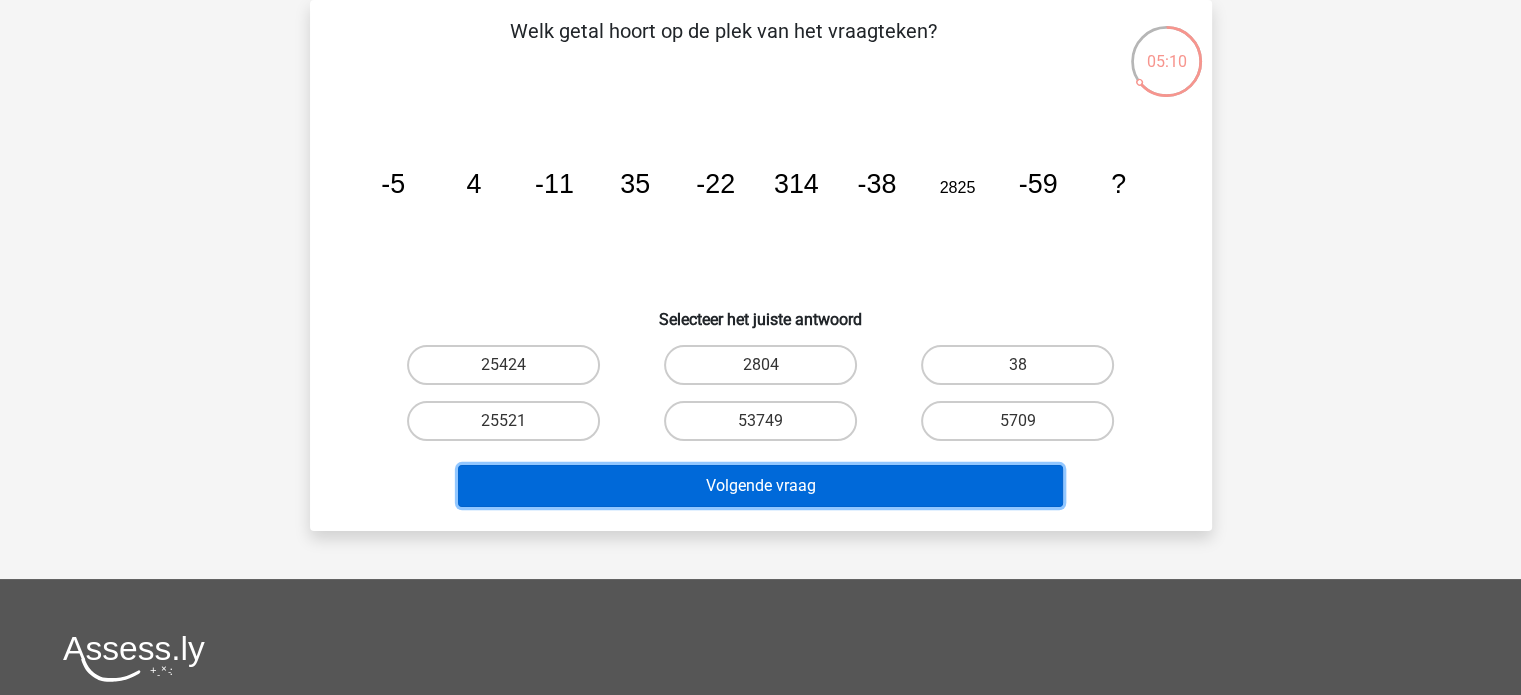 click on "Volgende vraag" at bounding box center [760, 486] 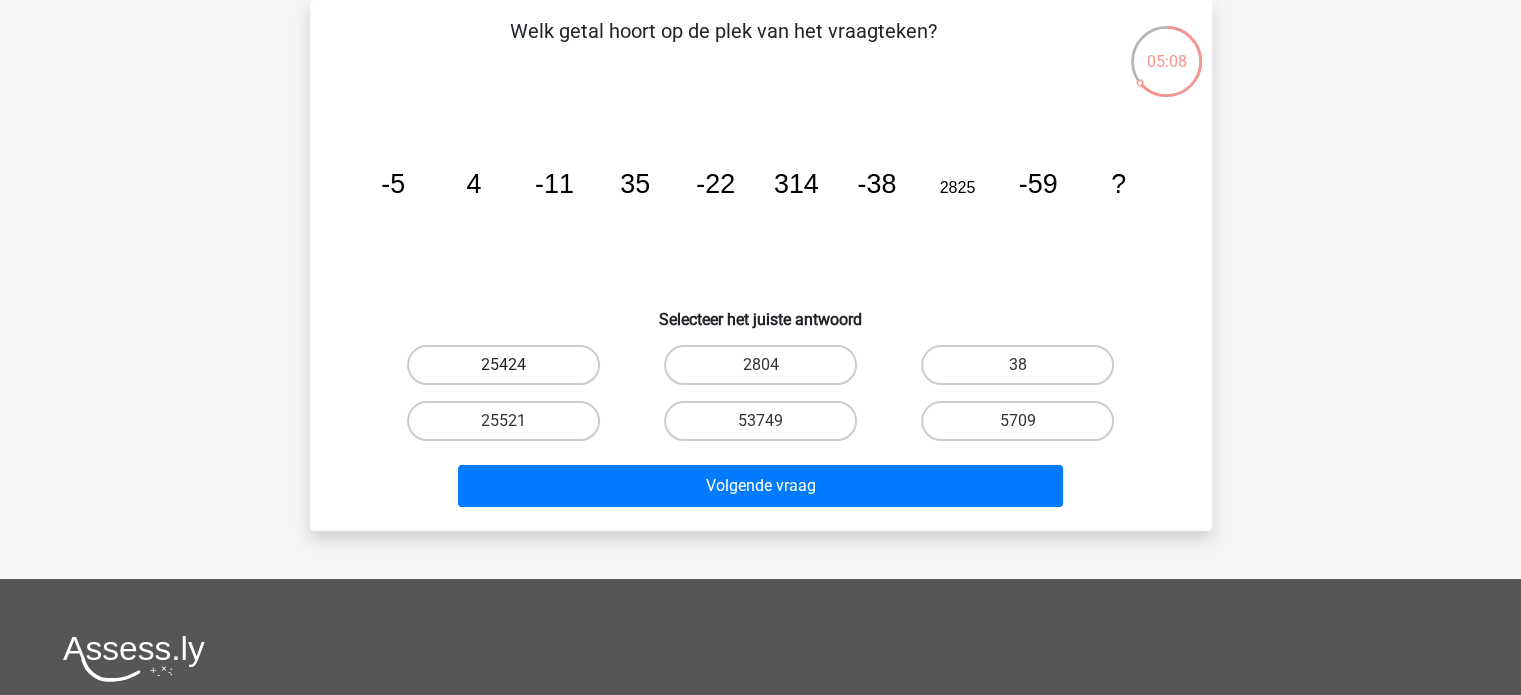 click on "25424" at bounding box center (503, 365) 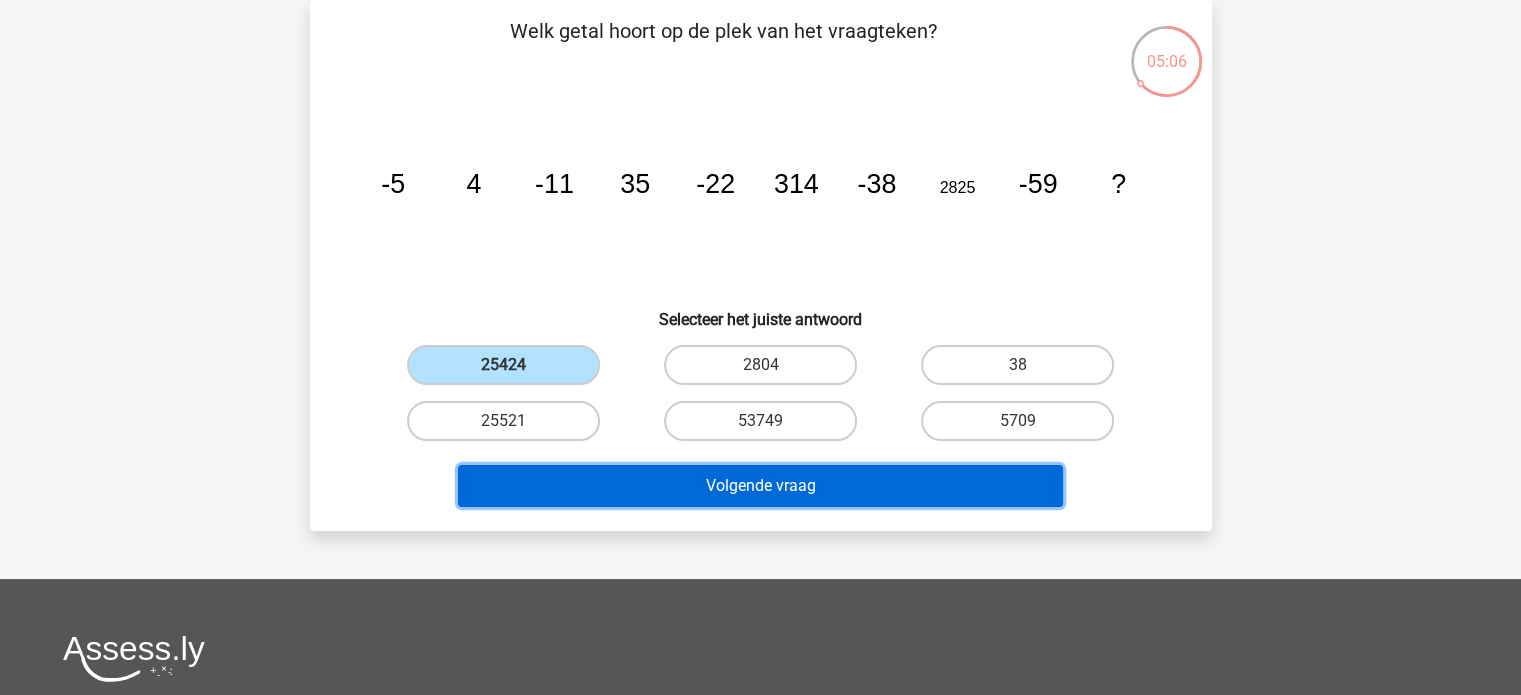 click on "Volgende vraag" at bounding box center [760, 486] 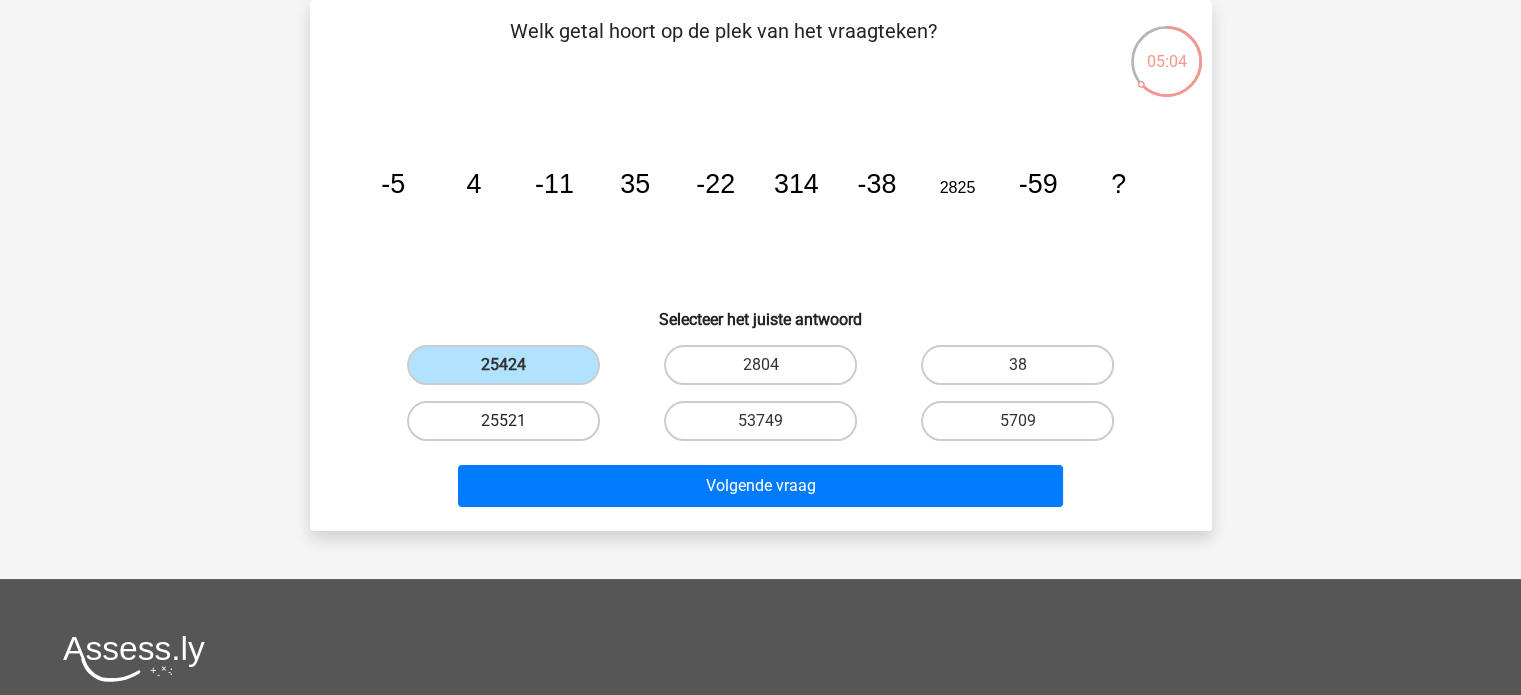 click on "25521" at bounding box center (503, 421) 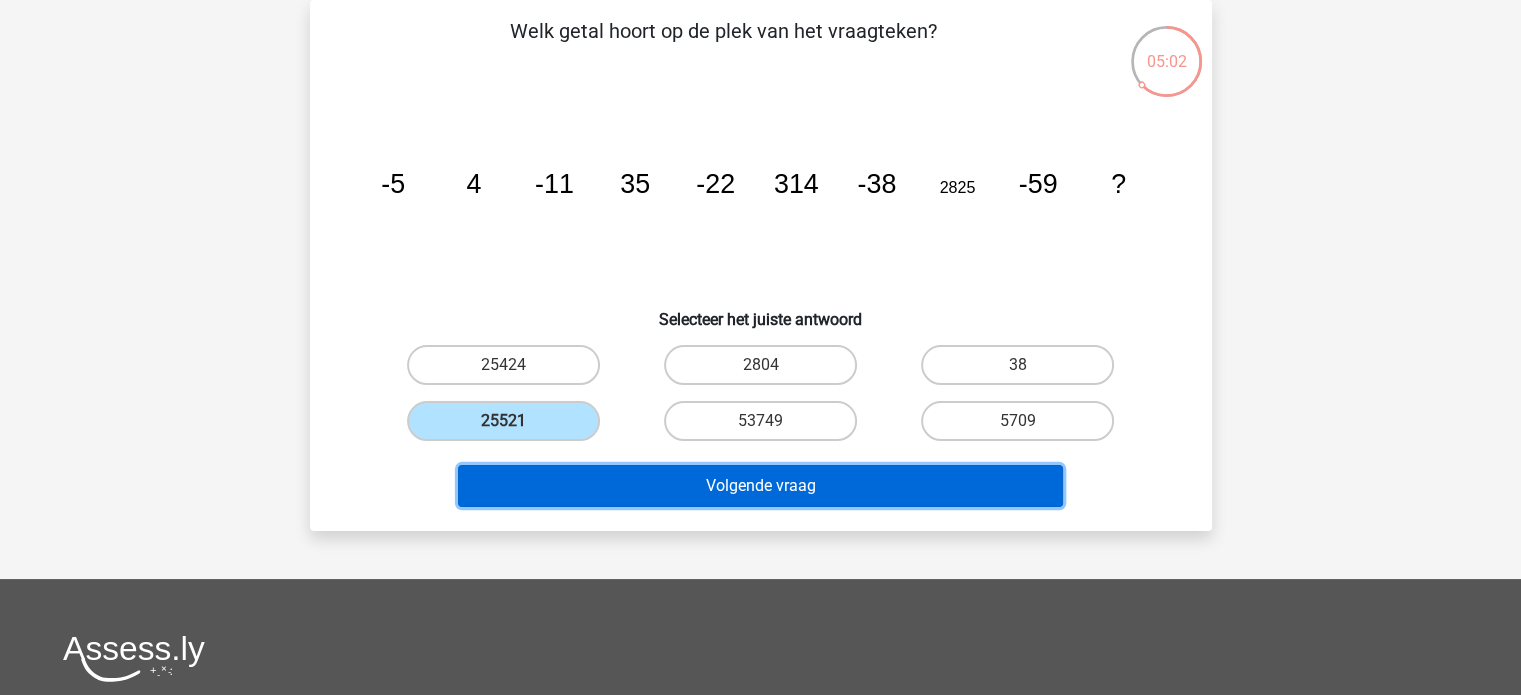click on "Volgende vraag" at bounding box center [760, 486] 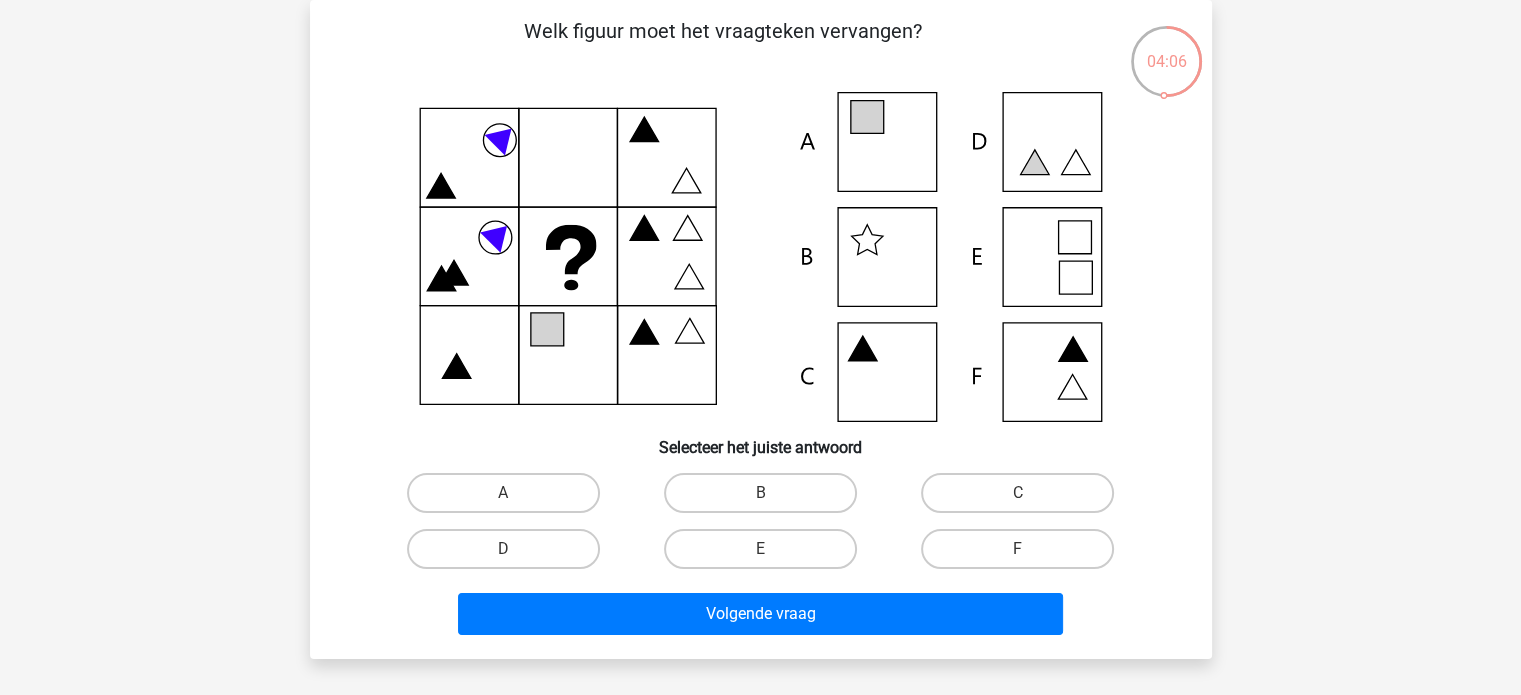 click 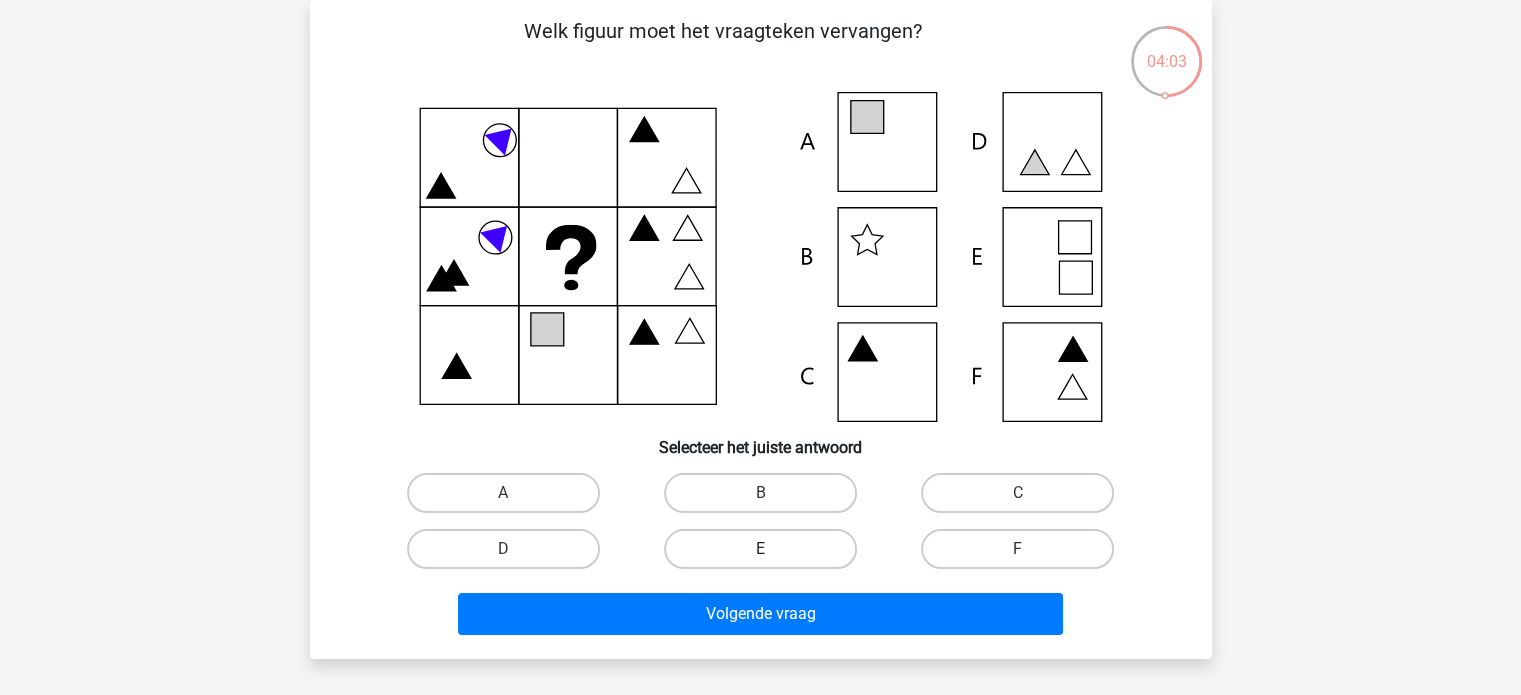 click on "E" at bounding box center (760, 549) 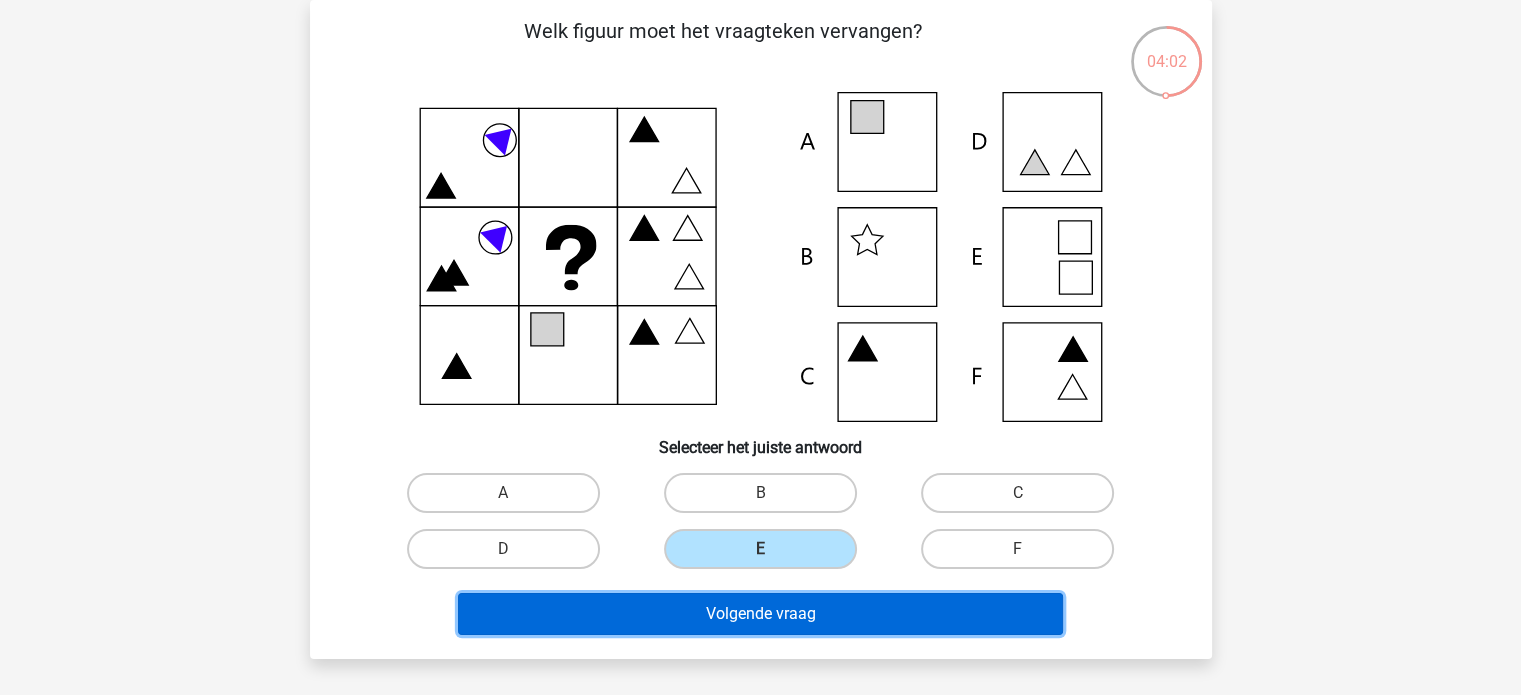 click on "Volgende vraag" at bounding box center (760, 614) 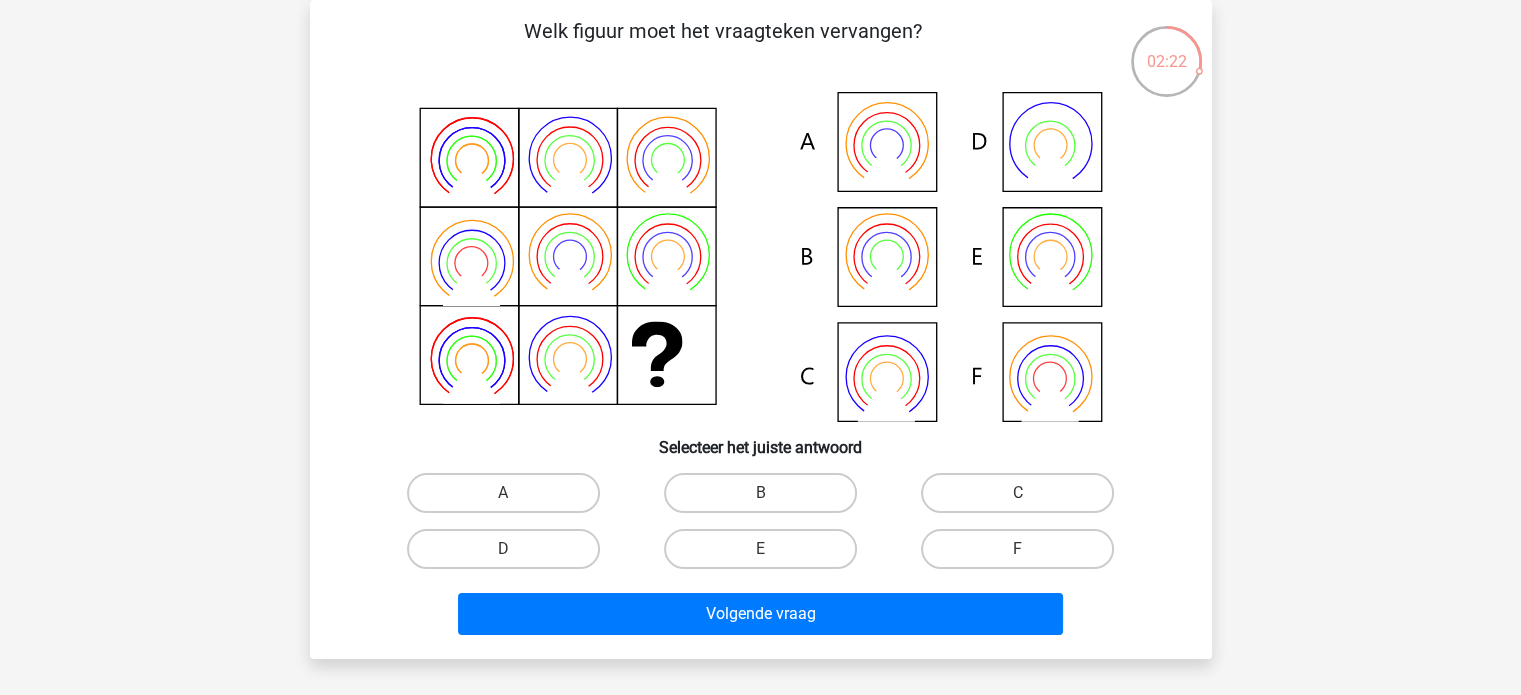 click 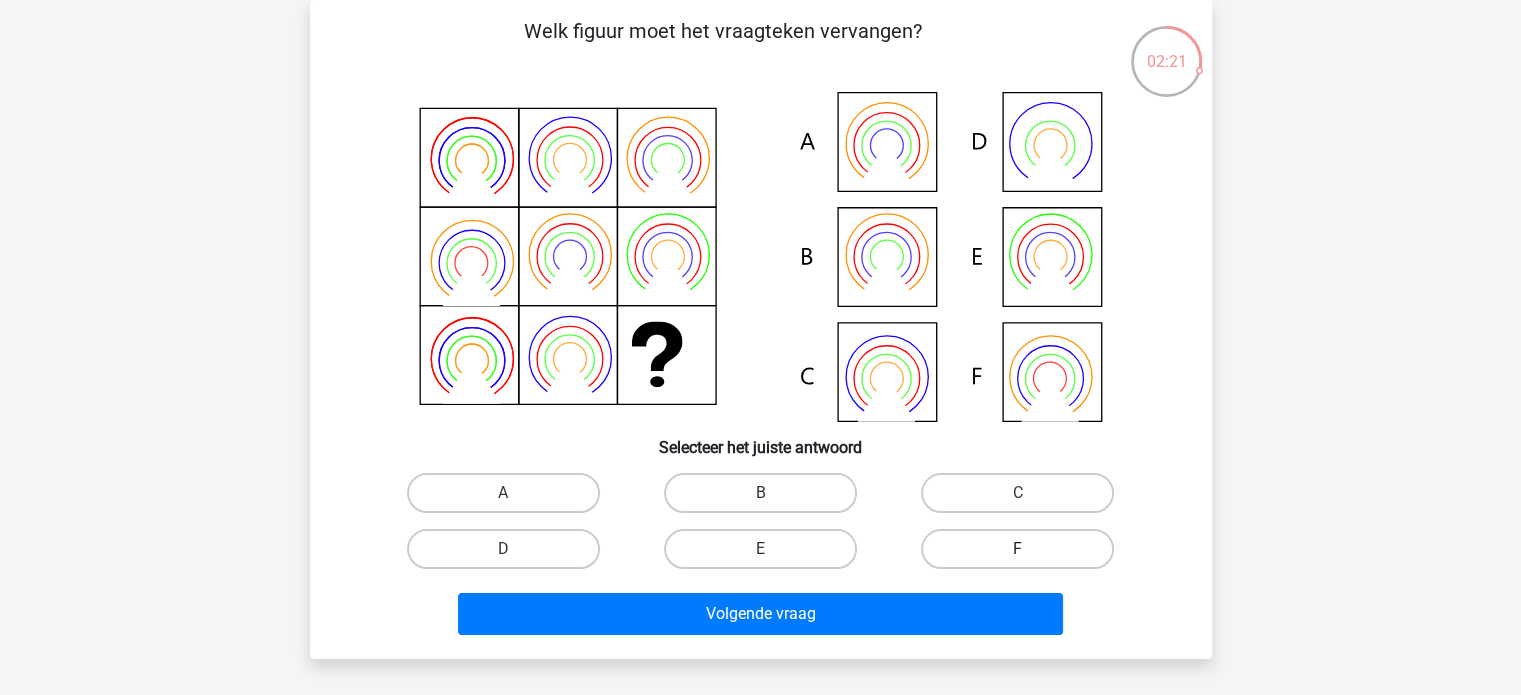 click on "F" at bounding box center (1017, 549) 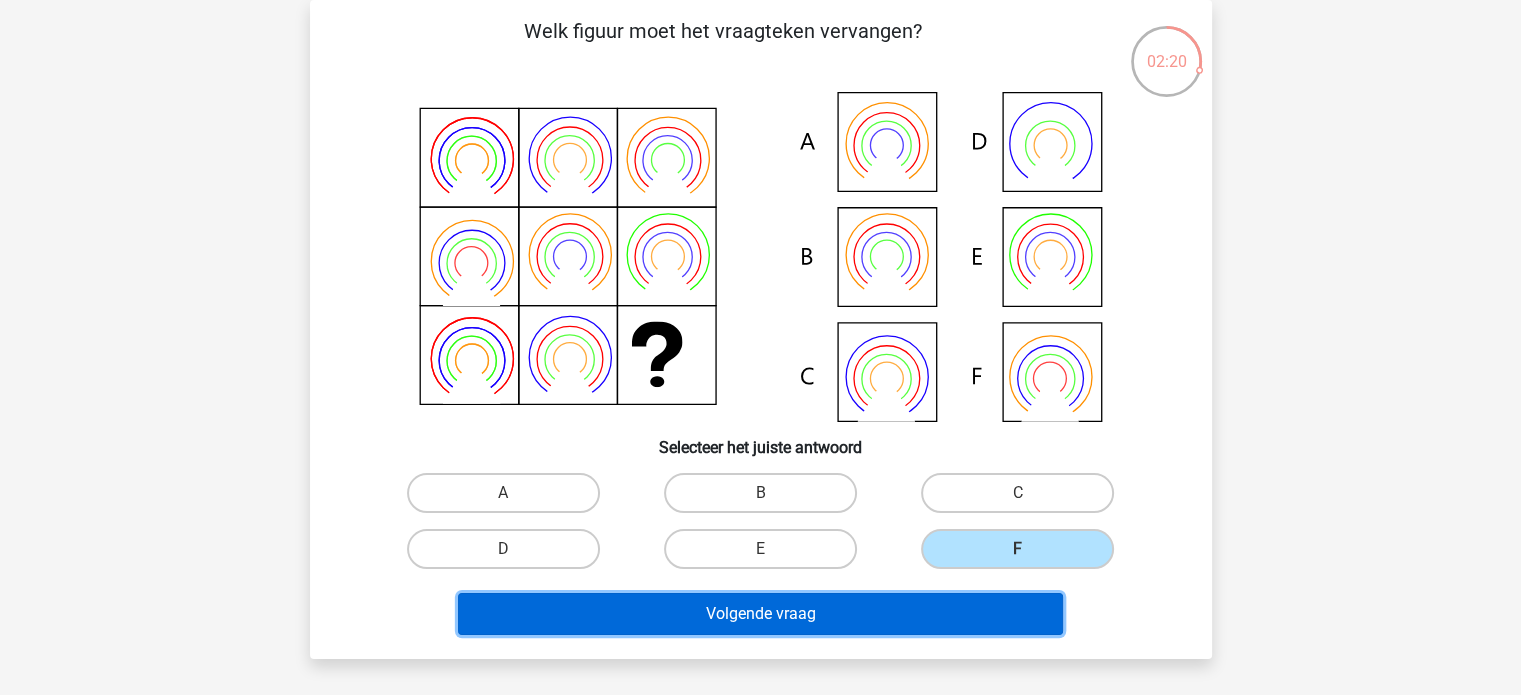 click on "Volgende vraag" at bounding box center [760, 614] 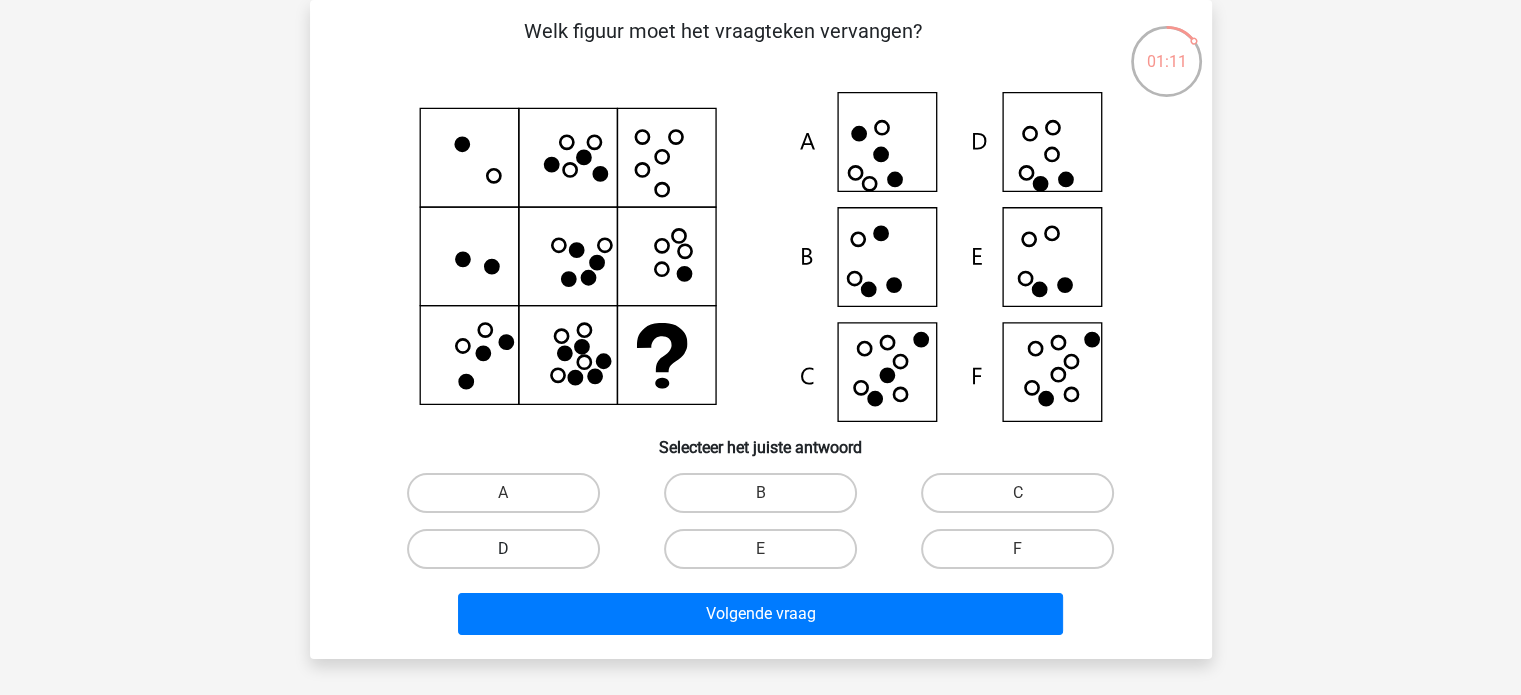 click on "D" at bounding box center [503, 549] 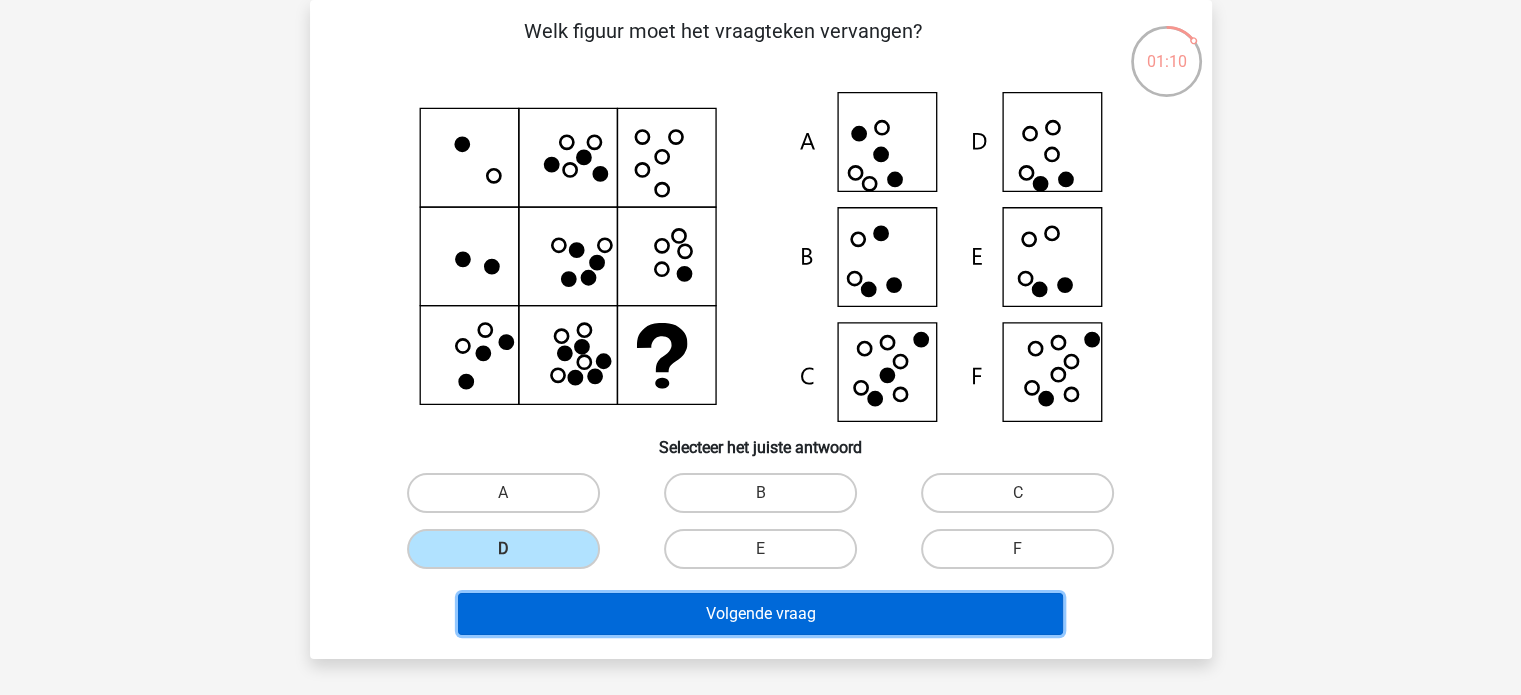 click on "Volgende vraag" at bounding box center [760, 614] 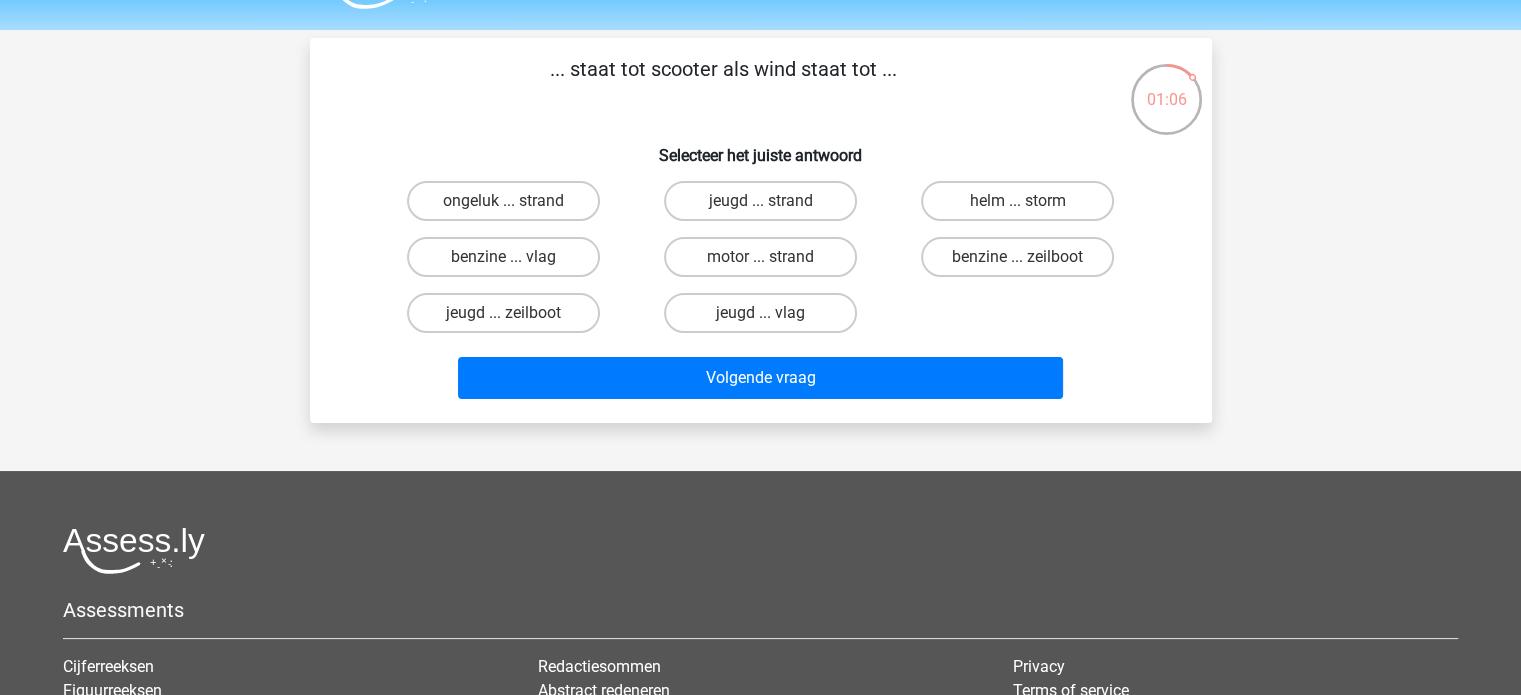 scroll, scrollTop: 52, scrollLeft: 0, axis: vertical 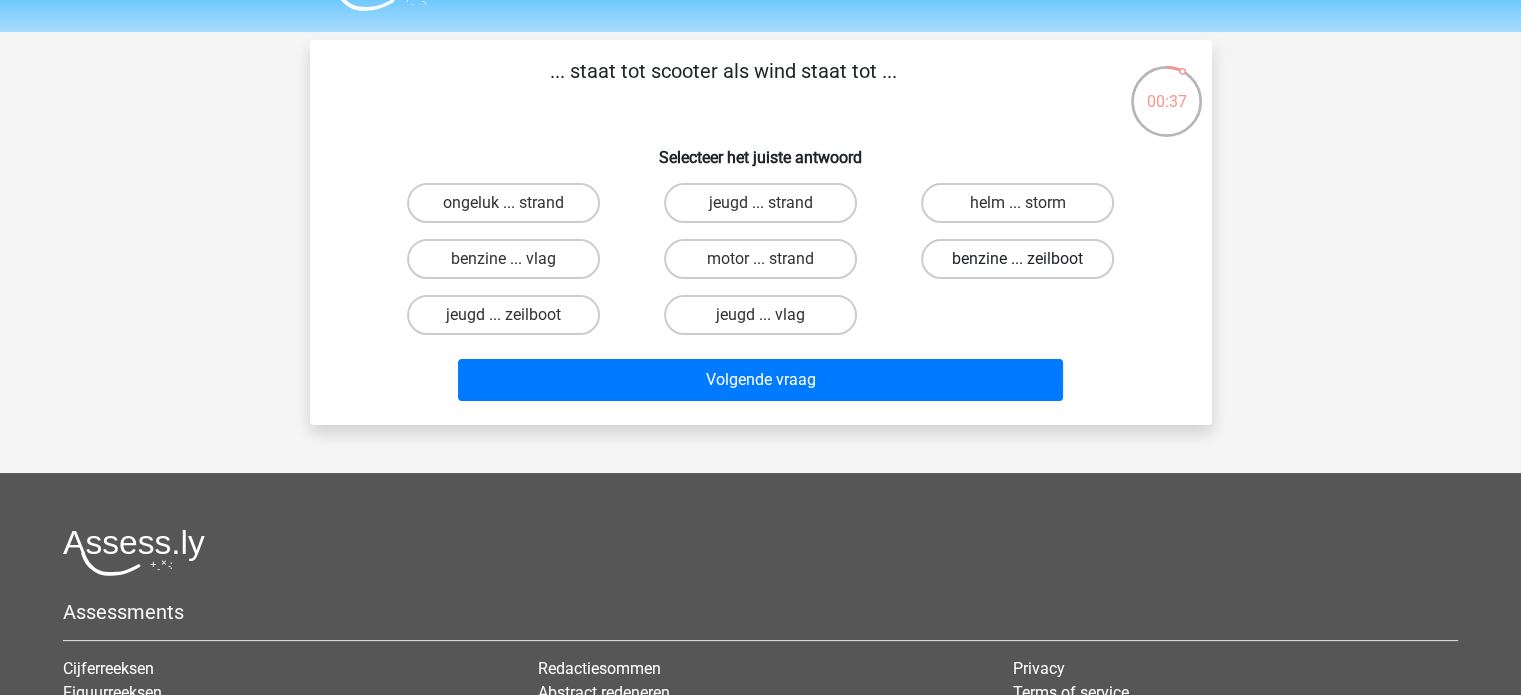 click on "benzine ... zeilboot" at bounding box center (1017, 259) 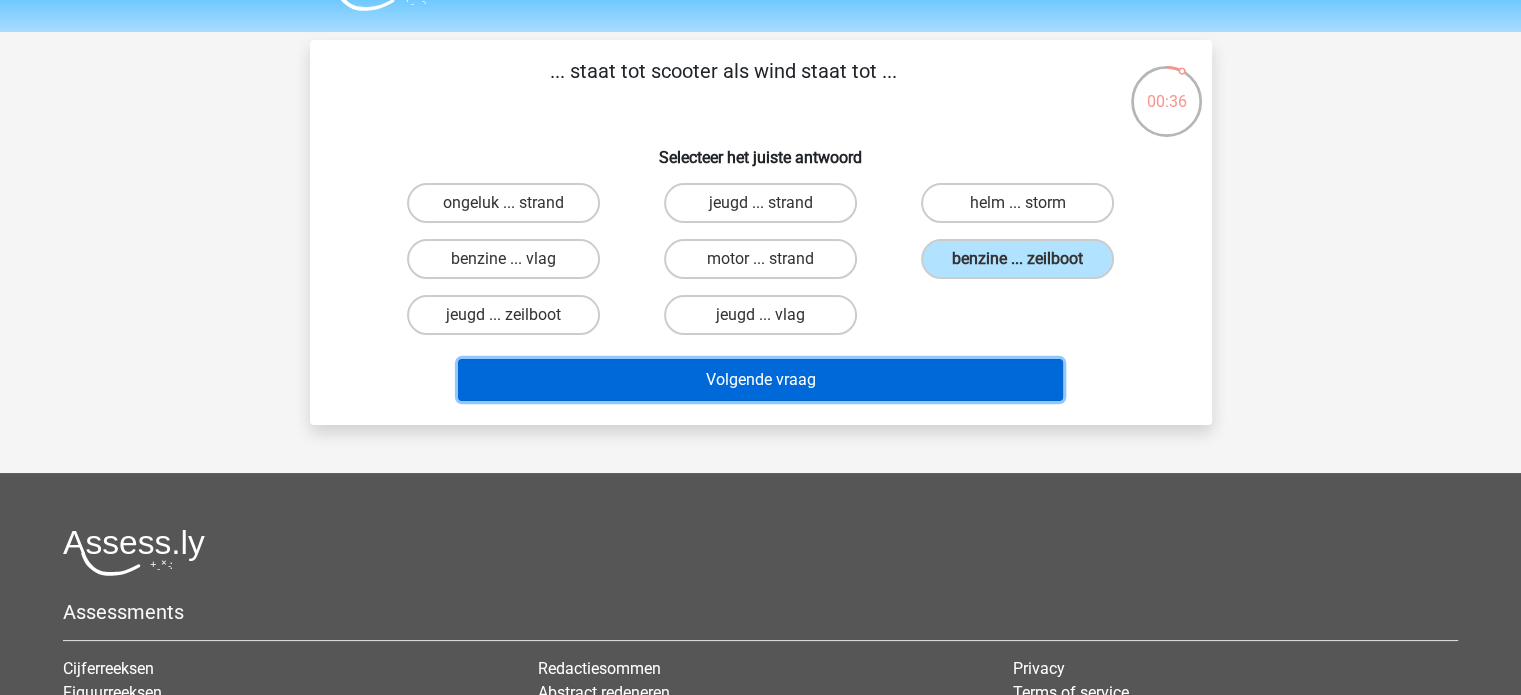 click on "Volgende vraag" at bounding box center [760, 380] 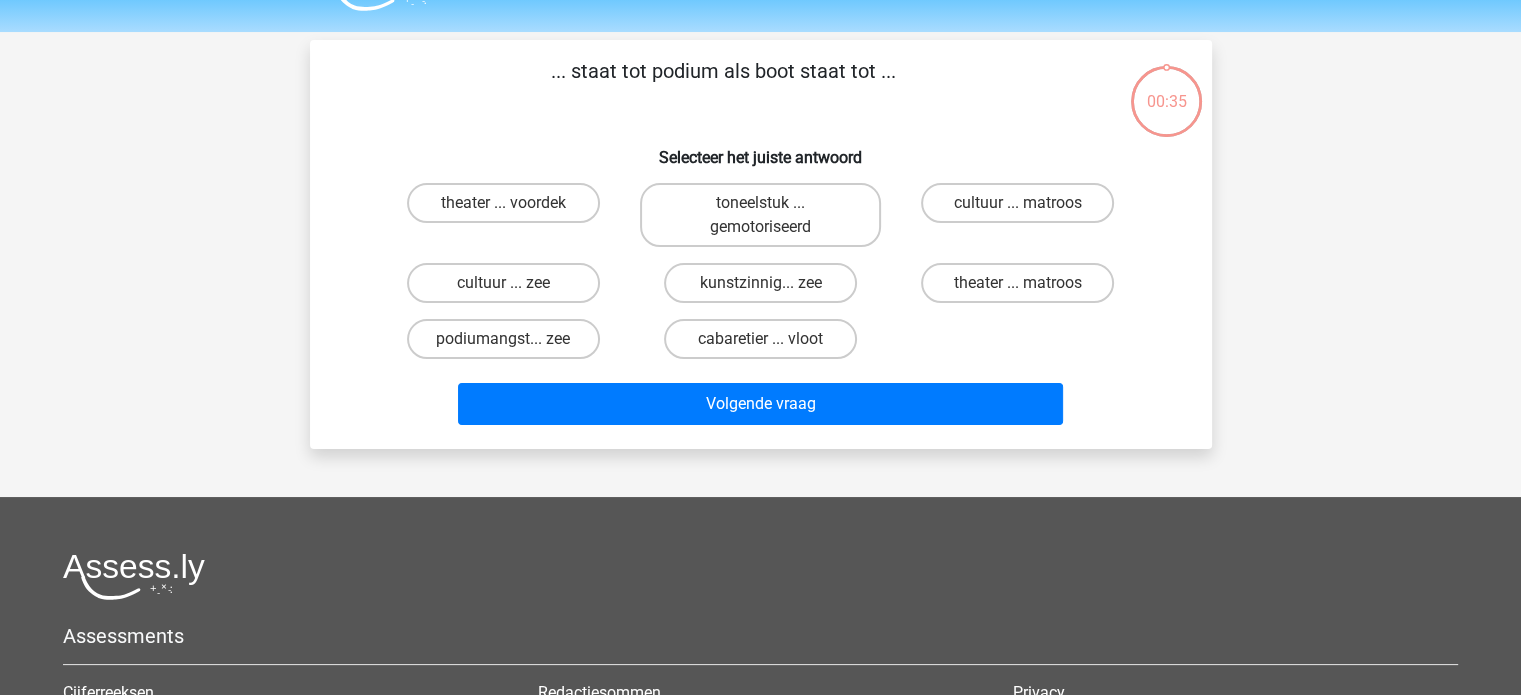 scroll, scrollTop: 92, scrollLeft: 0, axis: vertical 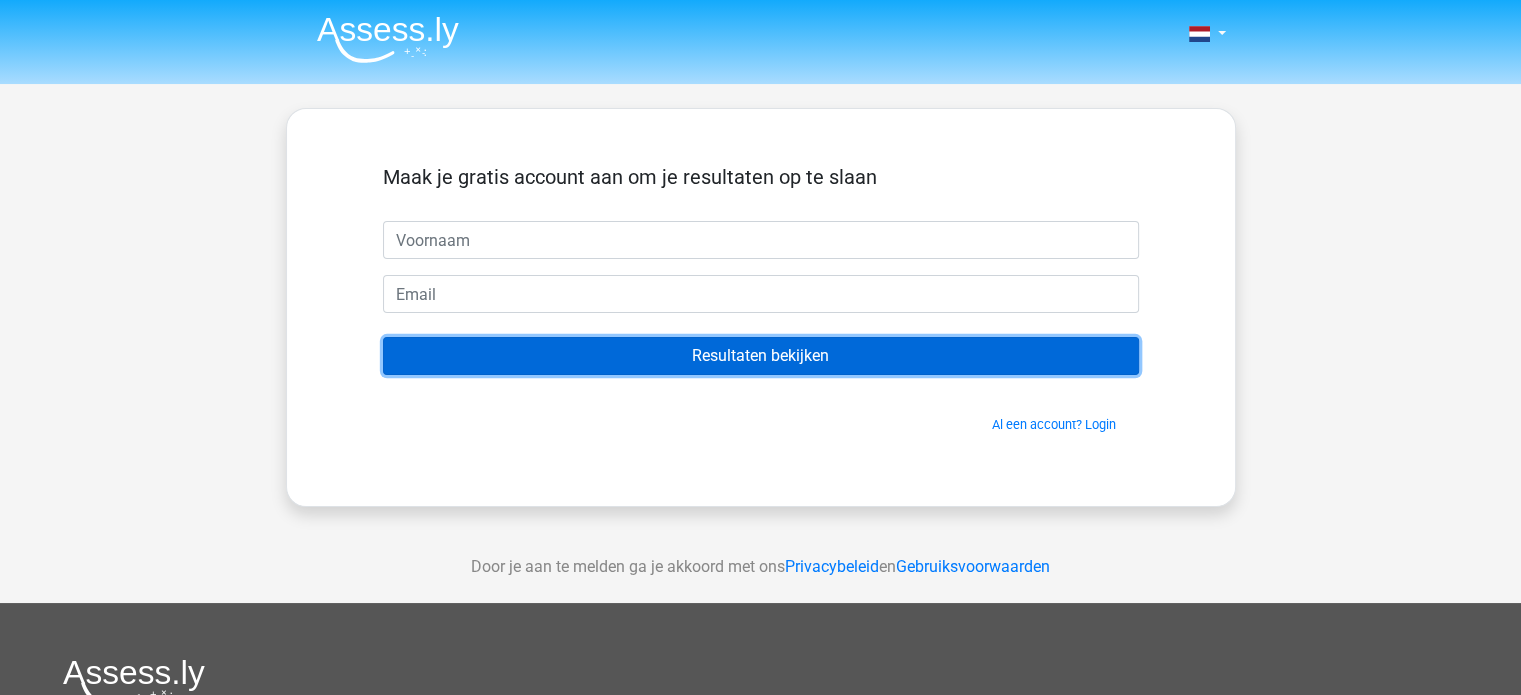 click on "Resultaten bekijken" at bounding box center [761, 356] 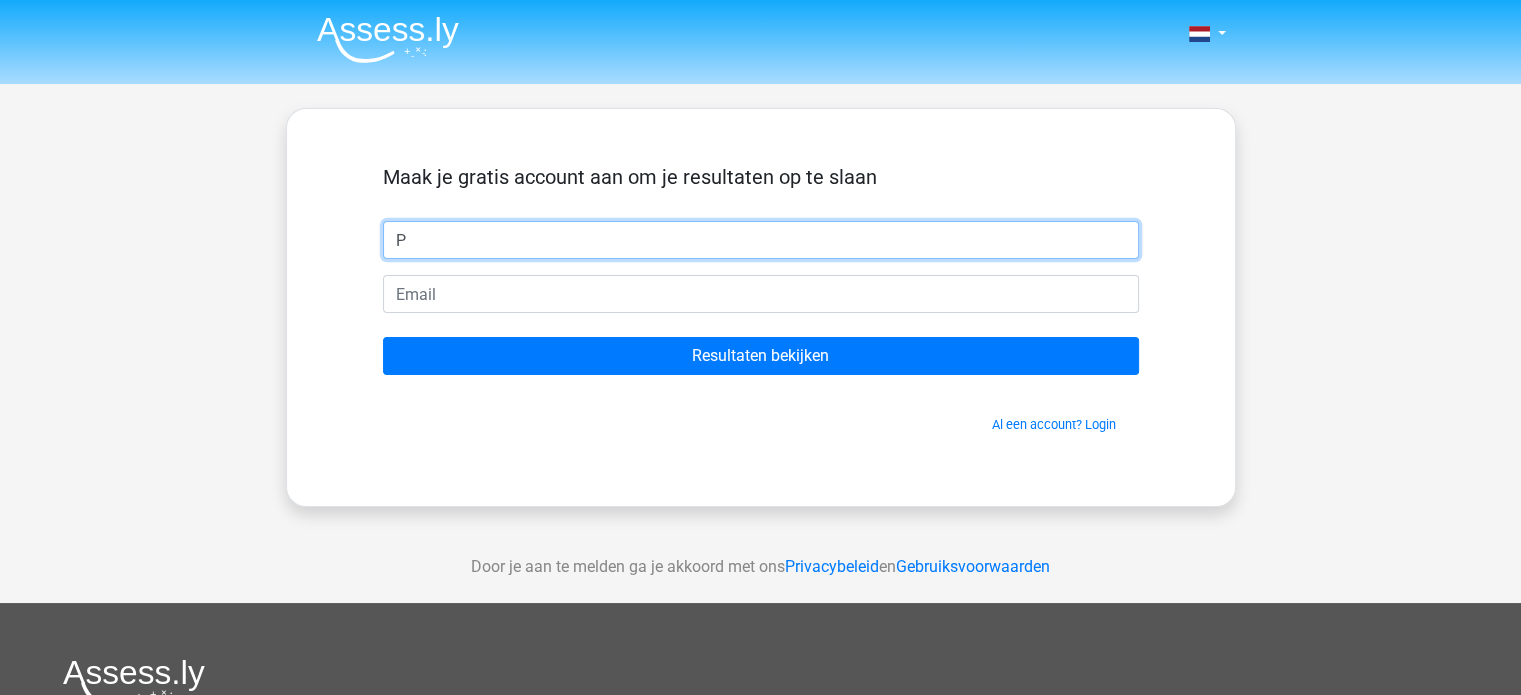 type on "P" 